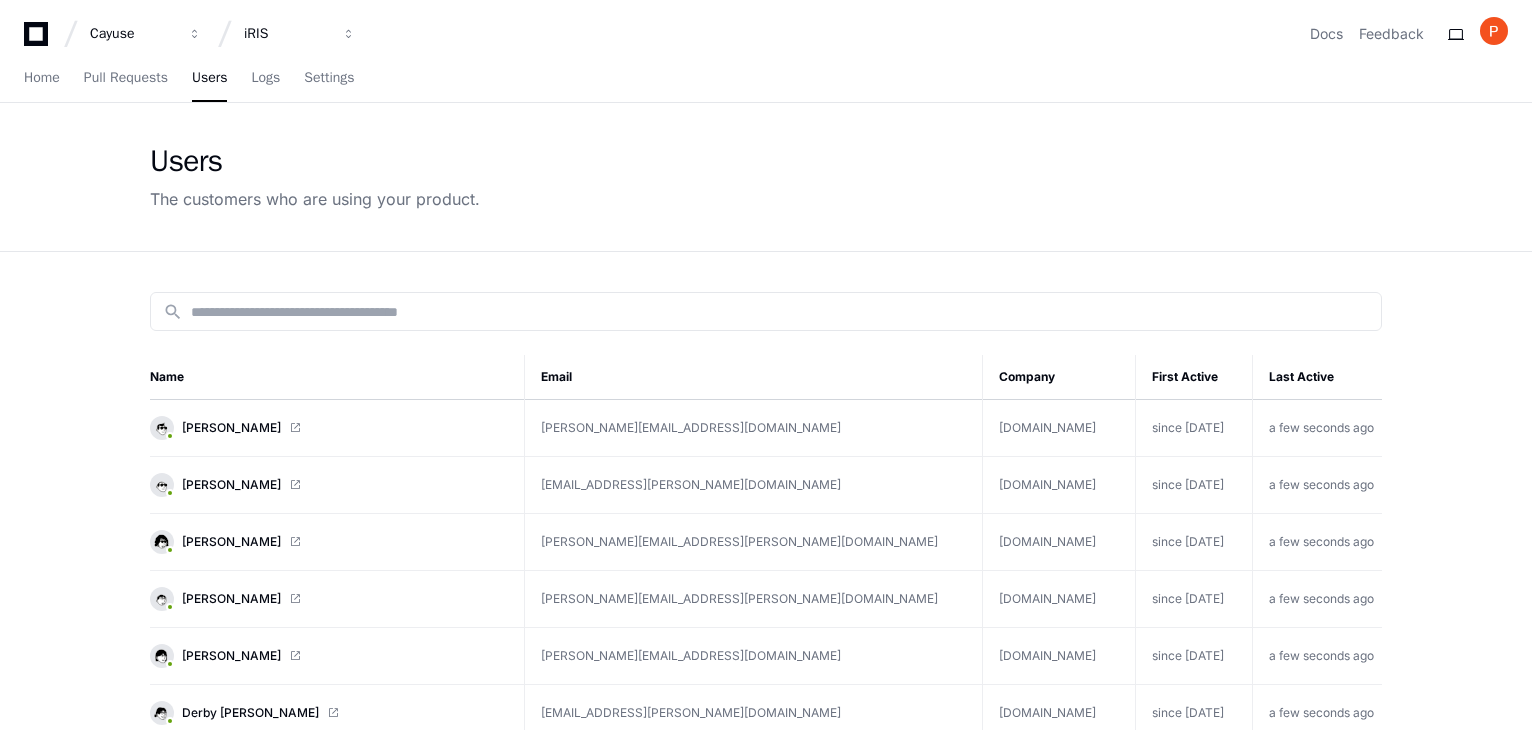 scroll, scrollTop: 0, scrollLeft: 0, axis: both 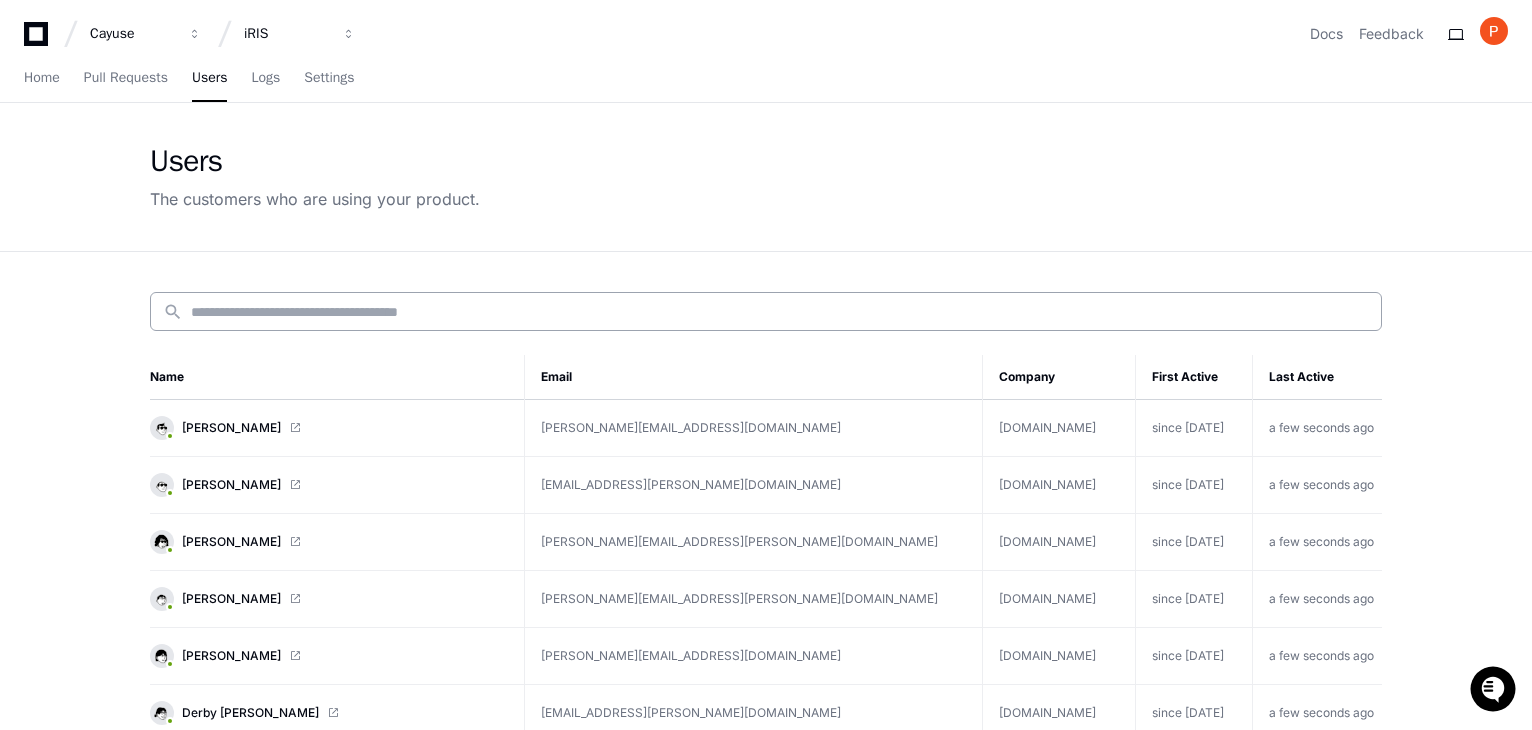 click at bounding box center (780, 312) 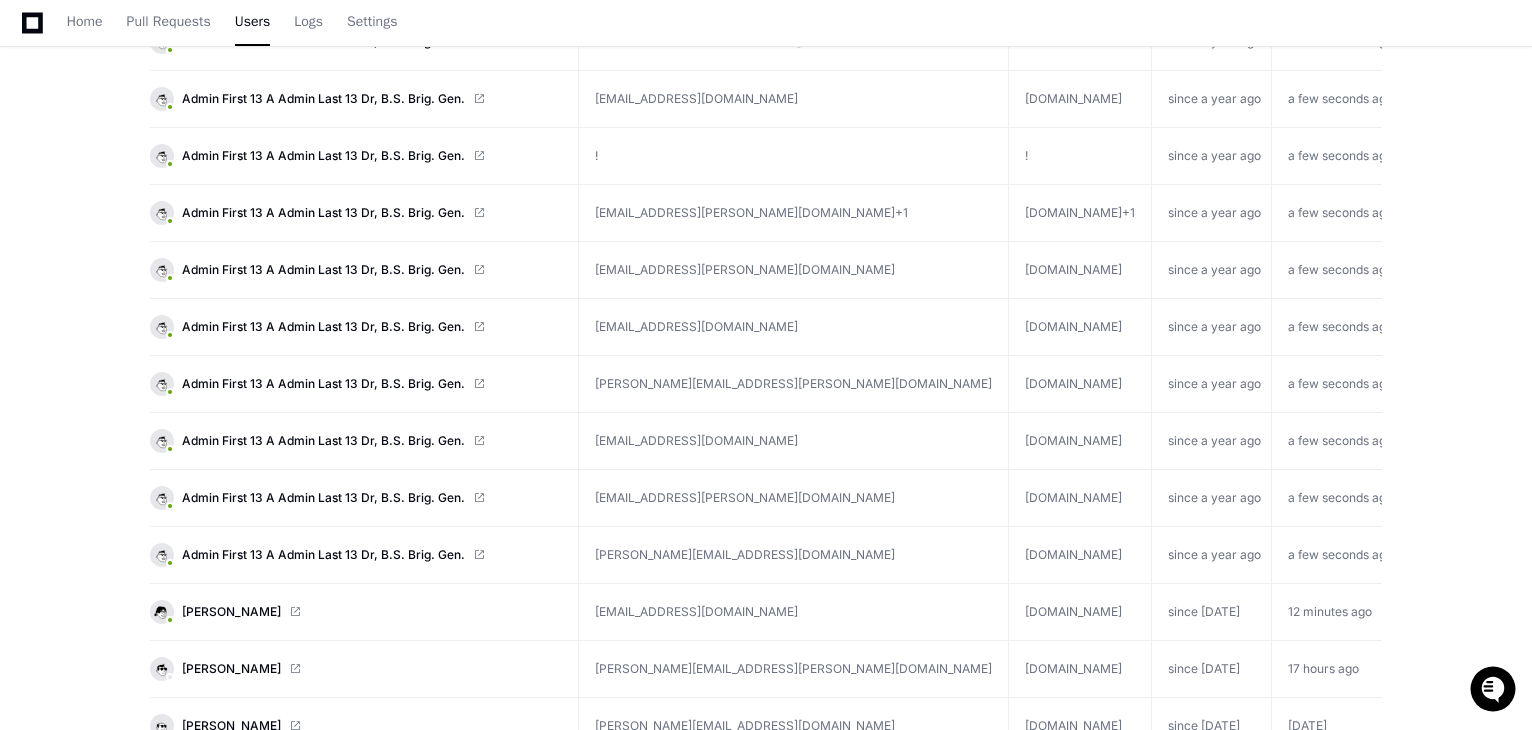 scroll, scrollTop: 700, scrollLeft: 0, axis: vertical 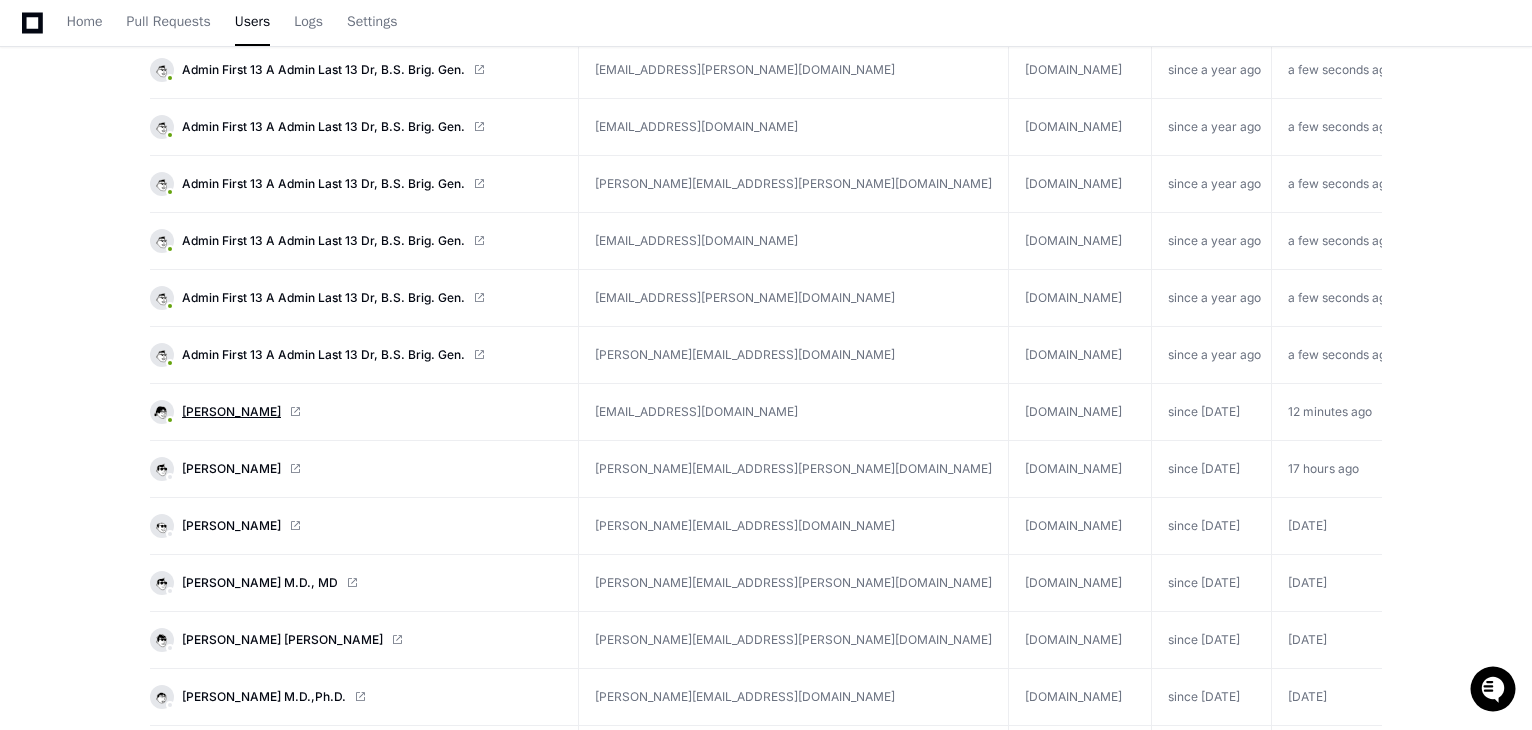 type on "****" 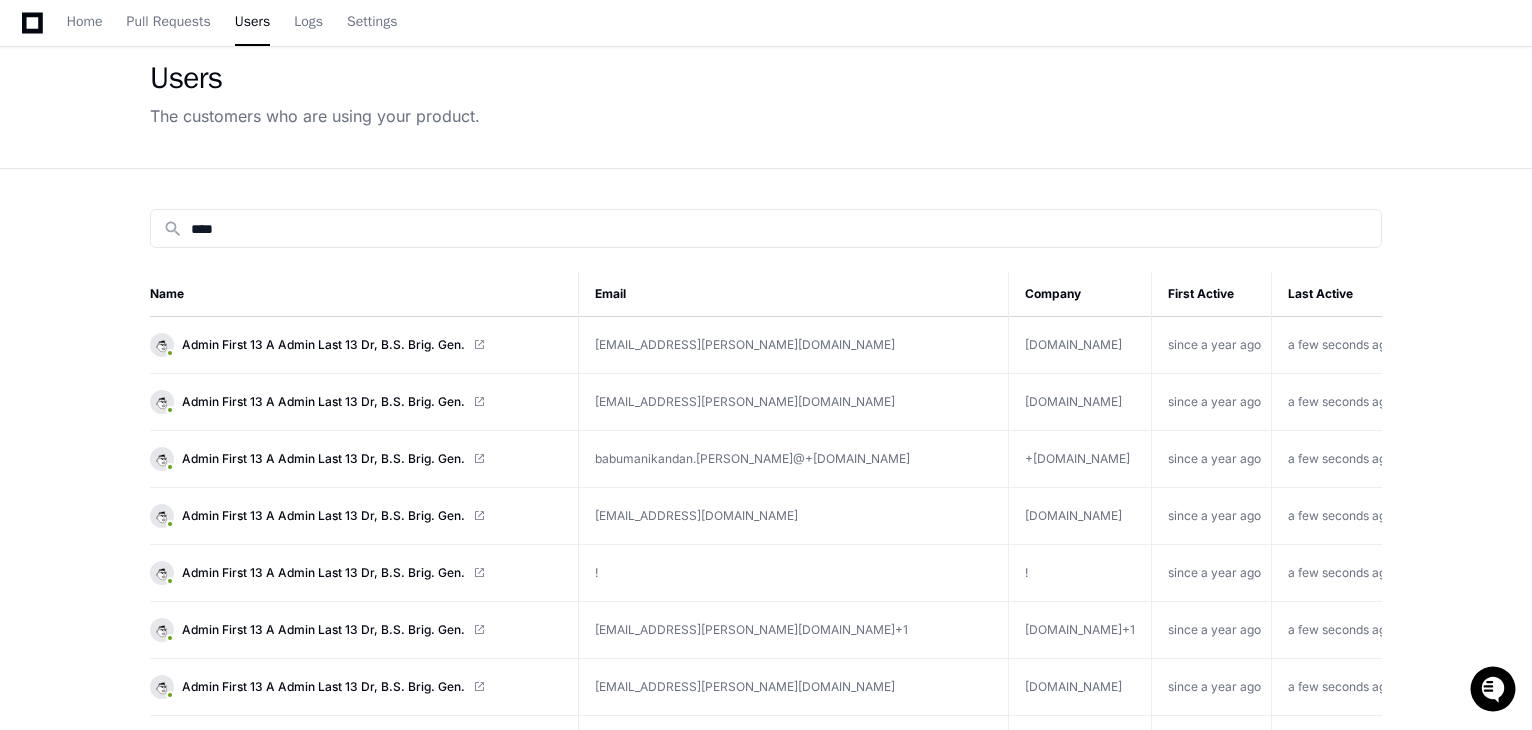 scroll, scrollTop: 0, scrollLeft: 0, axis: both 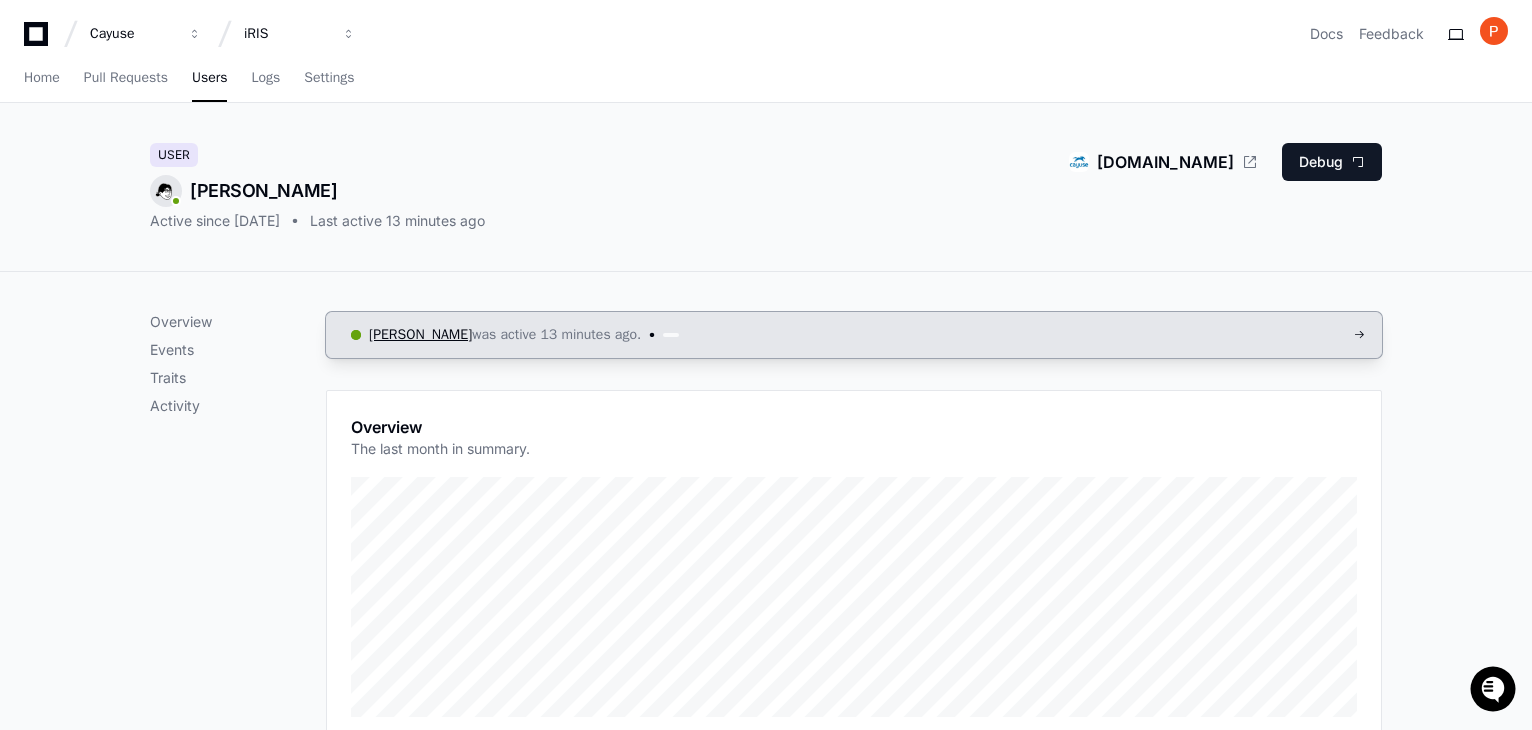 click on "[PERSON_NAME]" 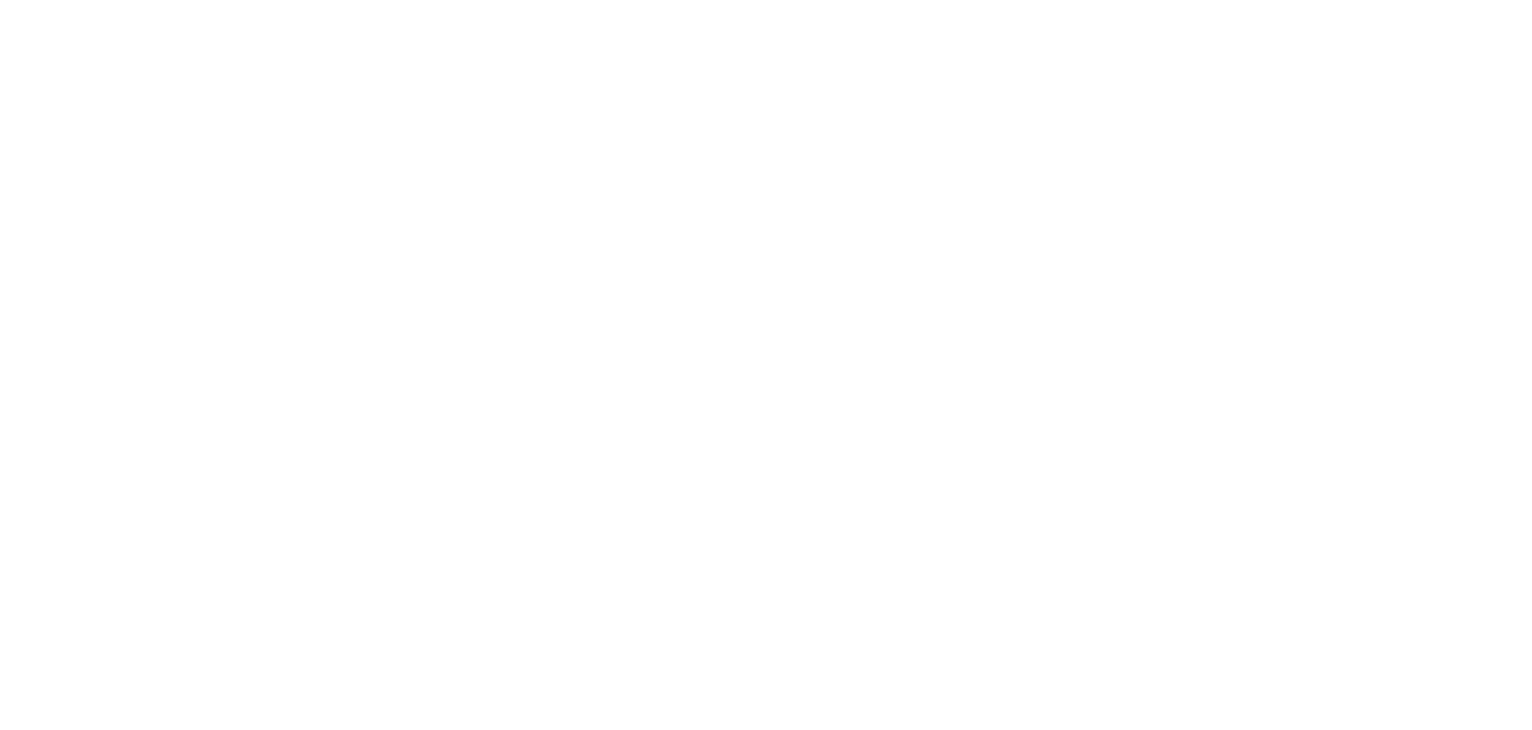 scroll, scrollTop: 0, scrollLeft: 0, axis: both 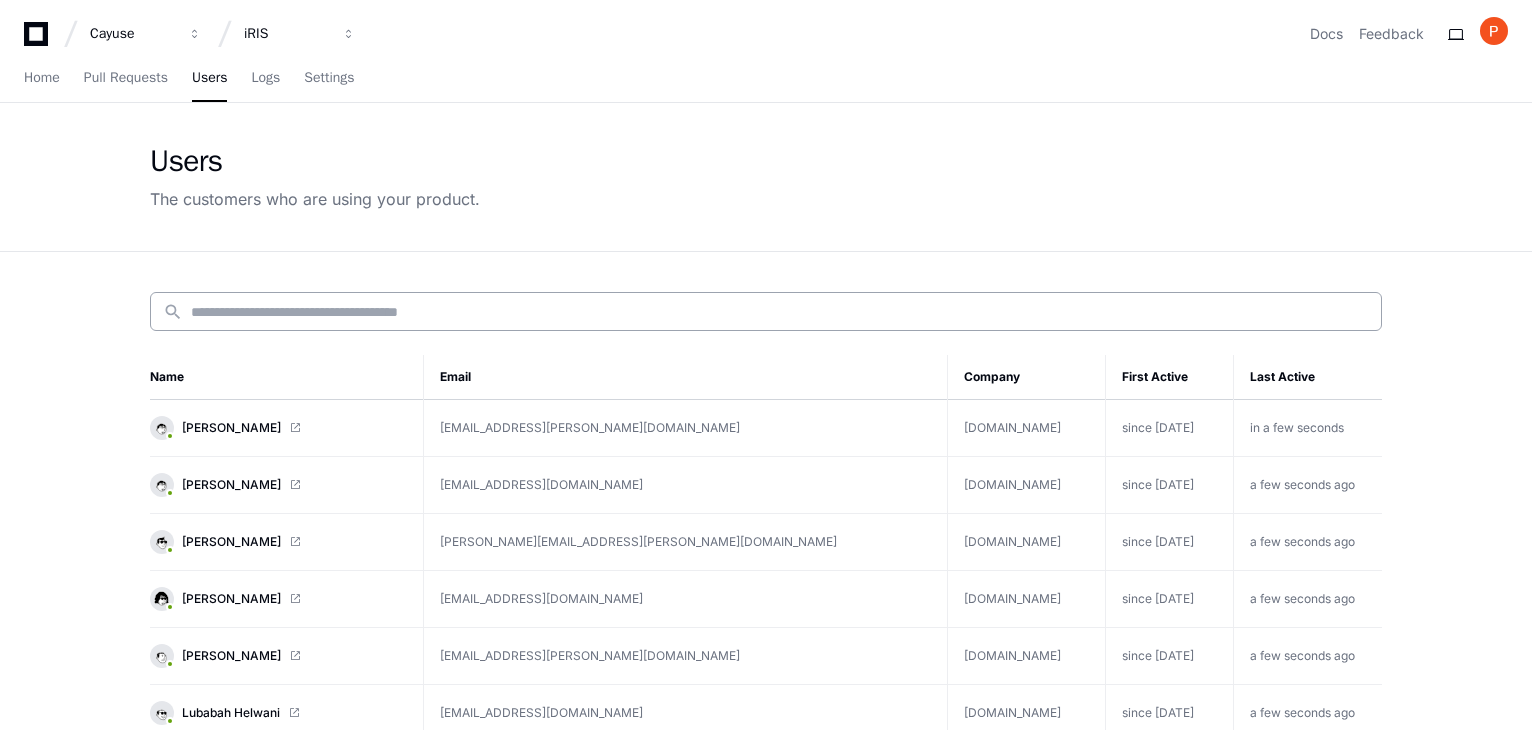 click at bounding box center [780, 312] 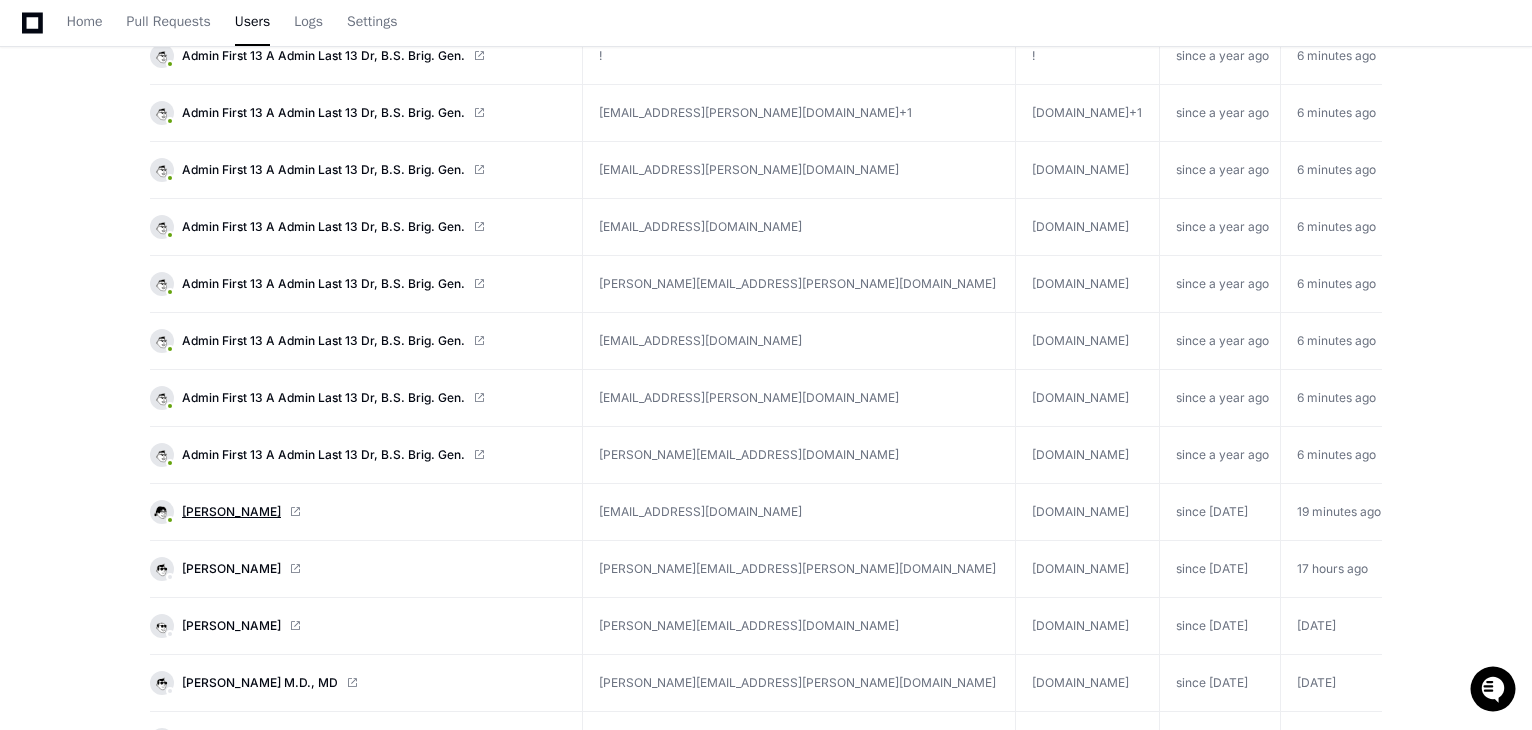 scroll, scrollTop: 0, scrollLeft: 0, axis: both 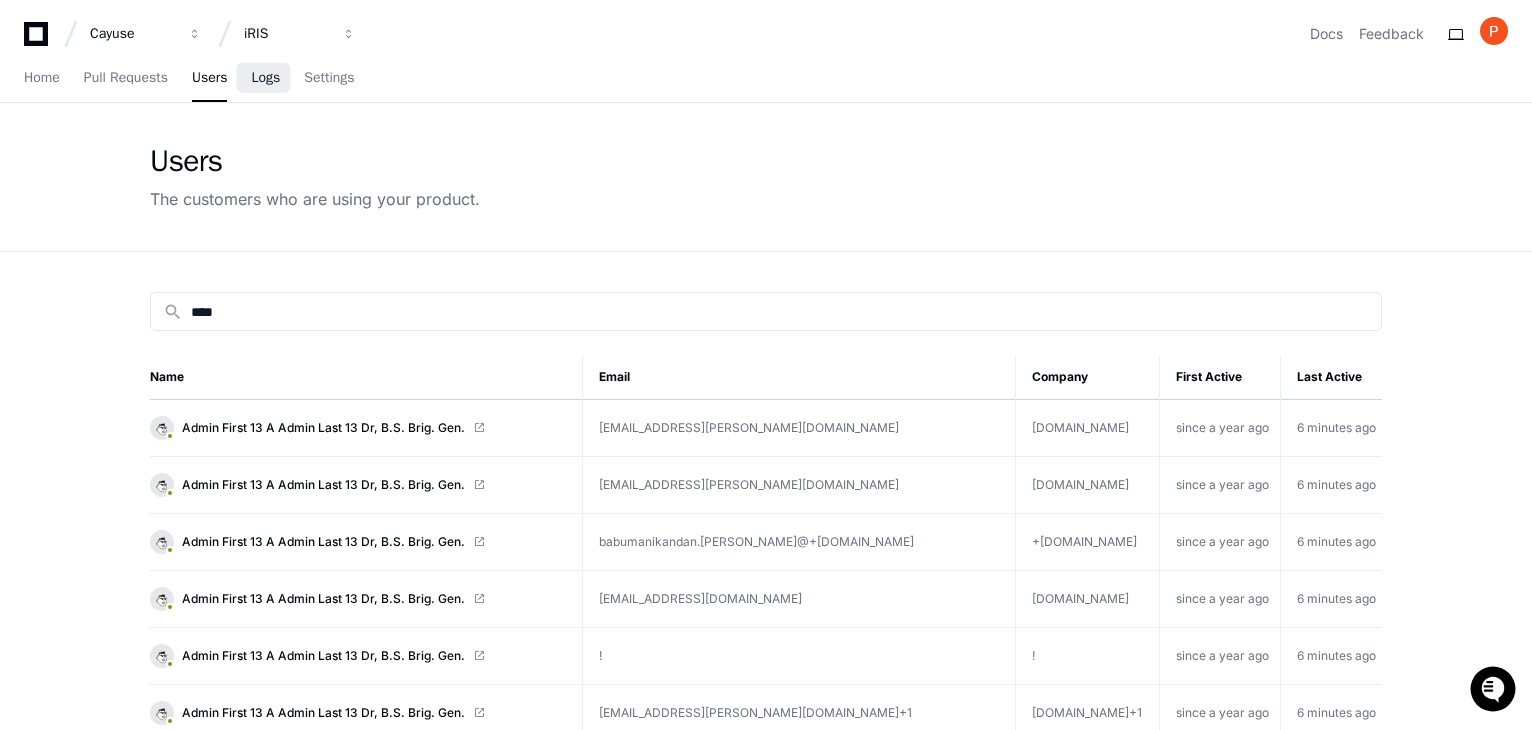 click on "Logs" at bounding box center (265, 78) 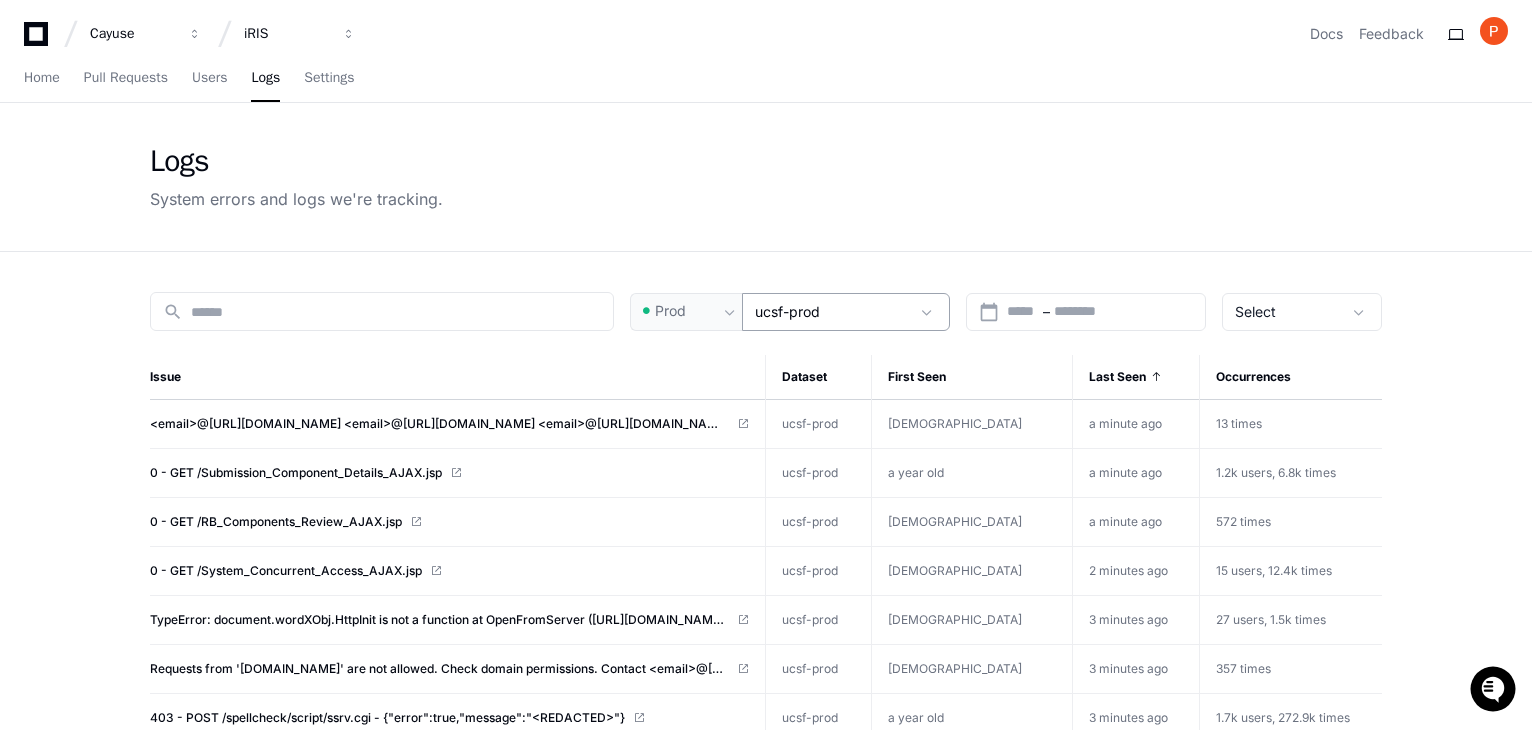 click 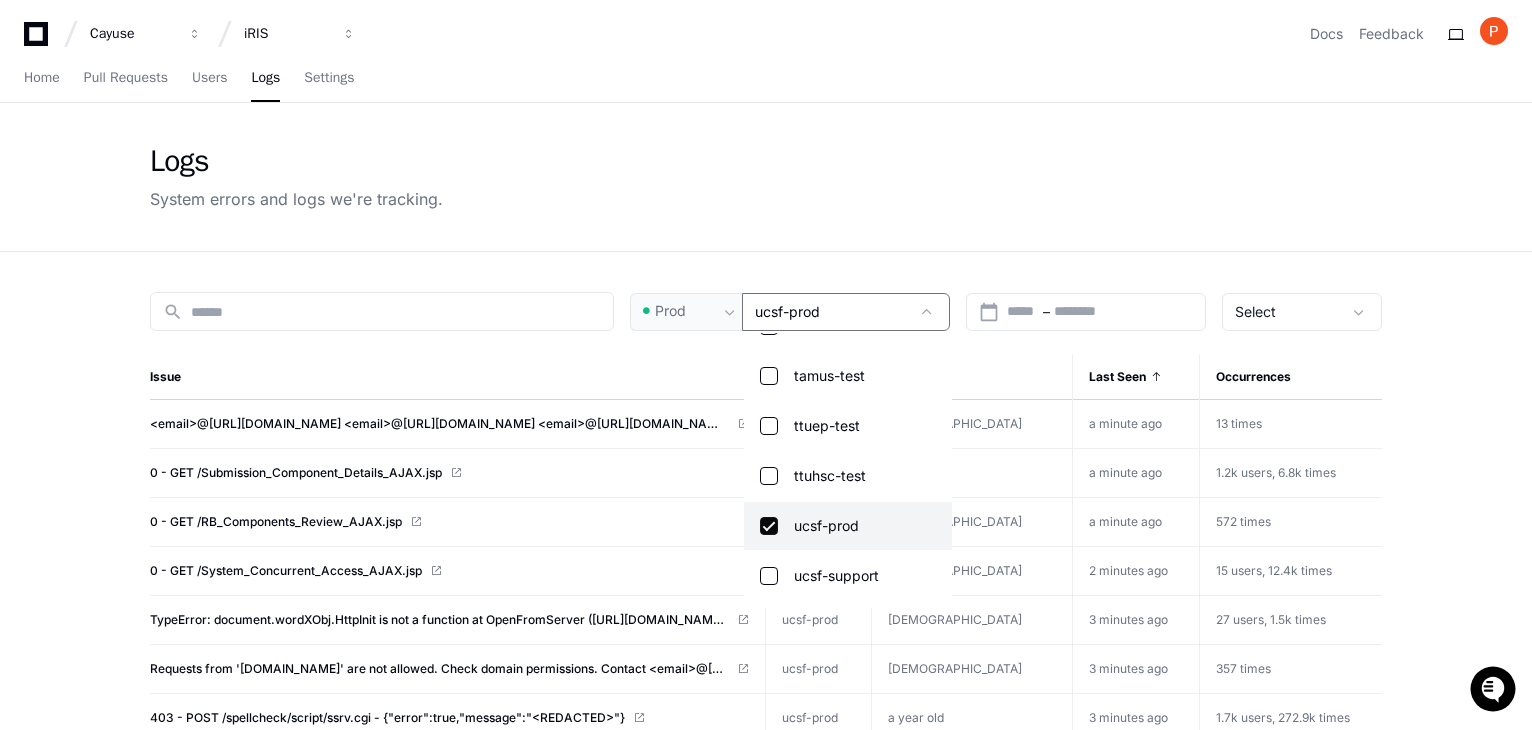 scroll, scrollTop: 1948, scrollLeft: 0, axis: vertical 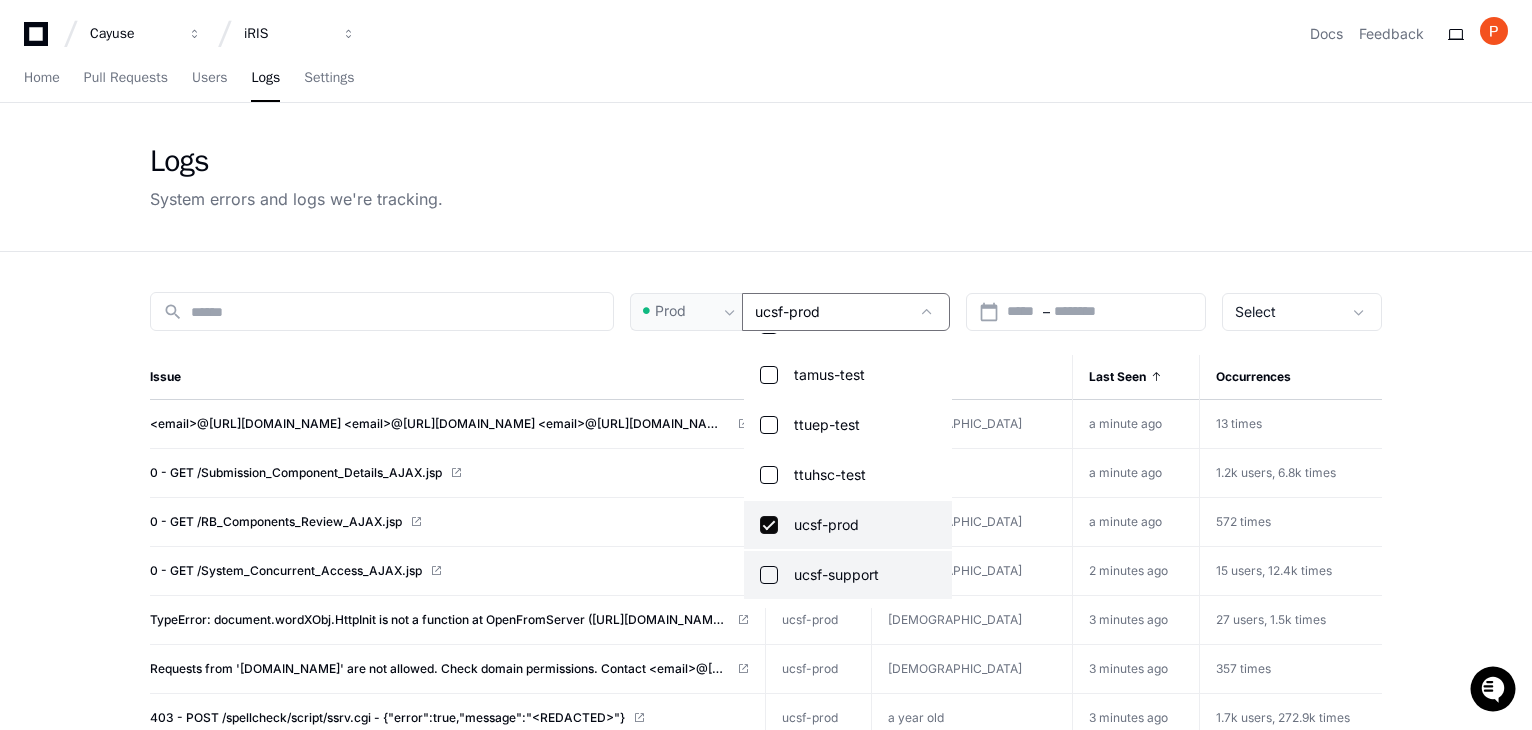 click at bounding box center (769, 575) 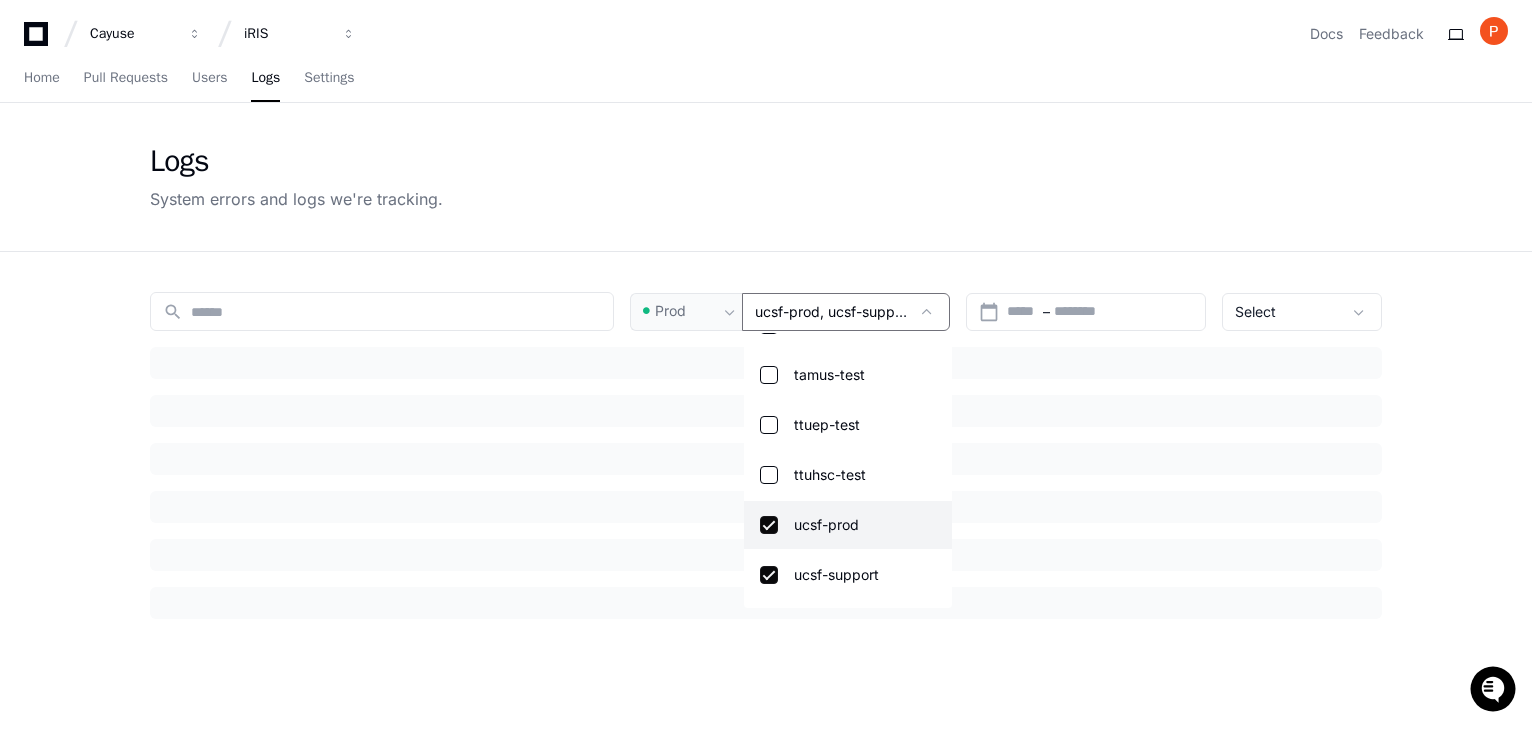 click at bounding box center (769, 525) 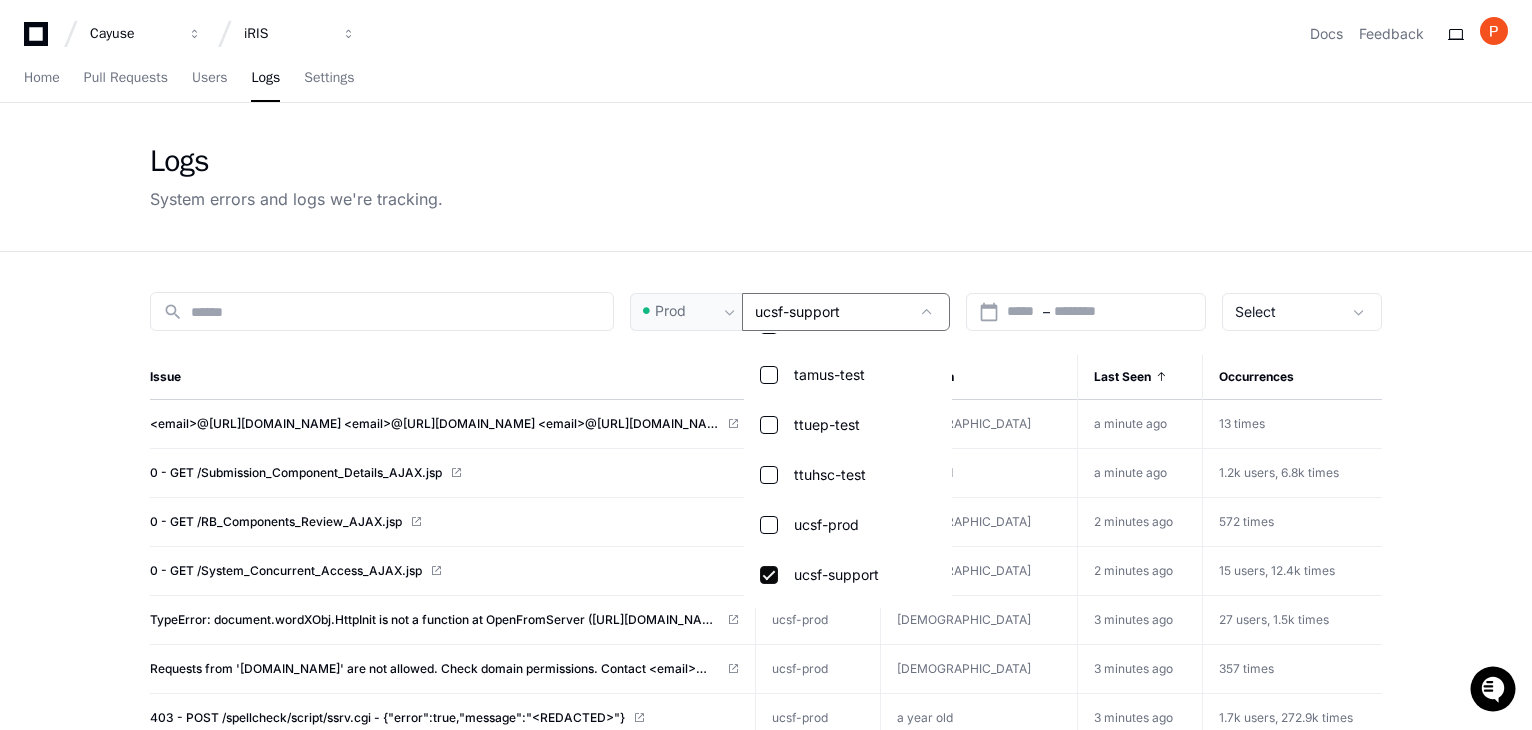 click at bounding box center [766, 365] 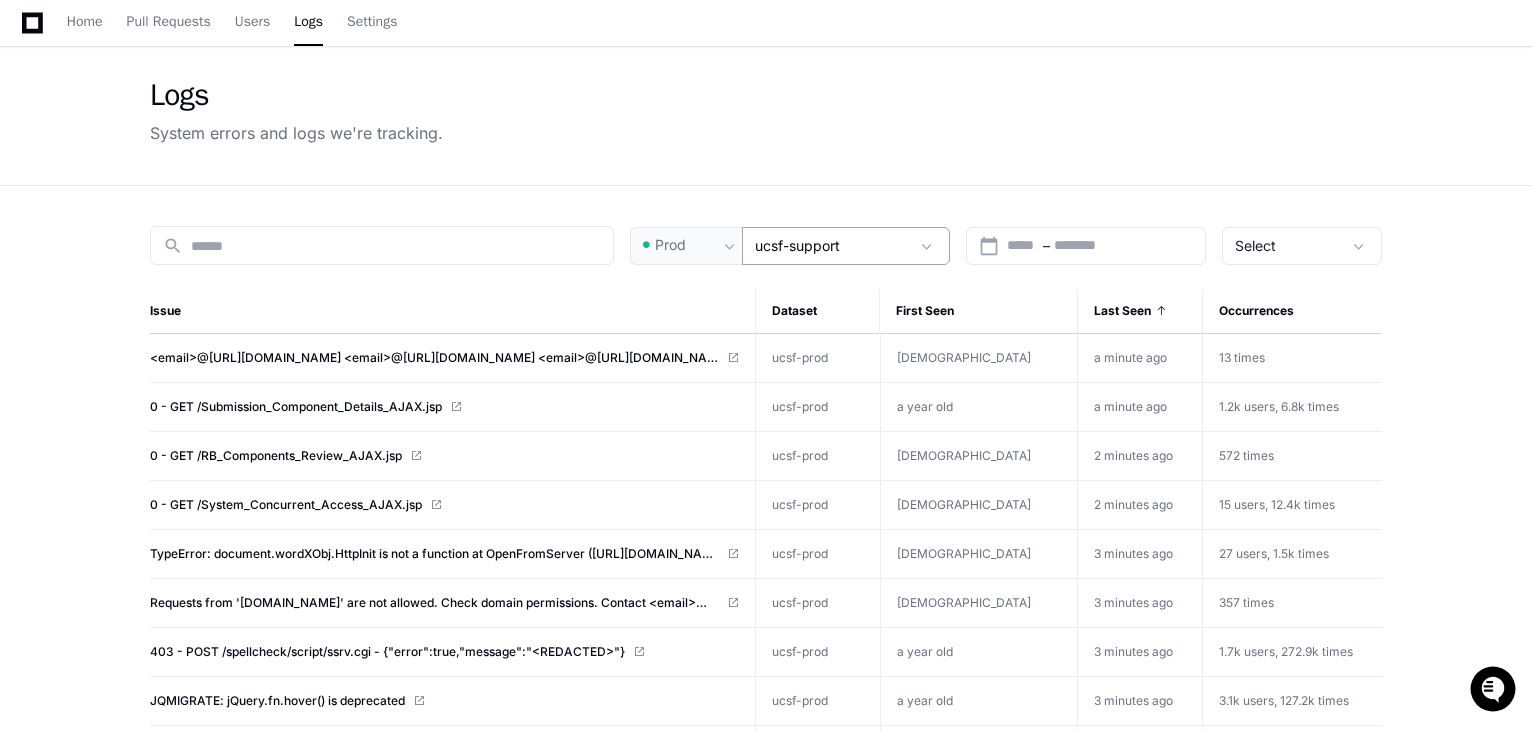 scroll, scrollTop: 100, scrollLeft: 0, axis: vertical 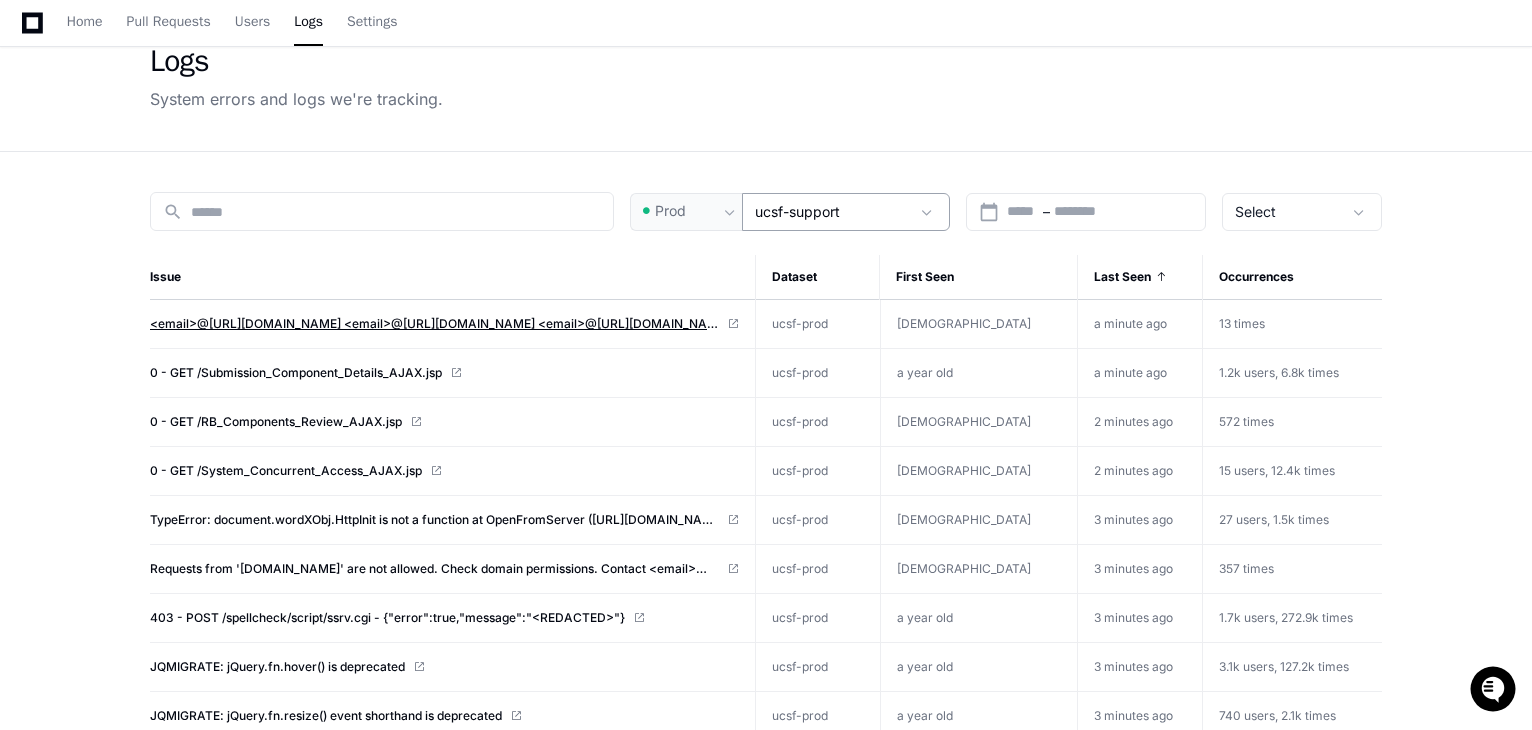 click on "<email>@https://iris.ucsf.edu/js/Submission_Component_Details.js:45:9
<email>@https://iris.ucsf.edu/js/jquery-3.5.1.min.js:2:28294
<email>@https://iris.ucsf.edu/js/jquery-3.5.1.min.js:2:29039
<email>@https://iris.ucsf.edu/js/jquery-3.5.1.min.js:2:79825
<email>@https://iris.ucsf.edu/js/jquery-3.5.1.min.js:2:82229" 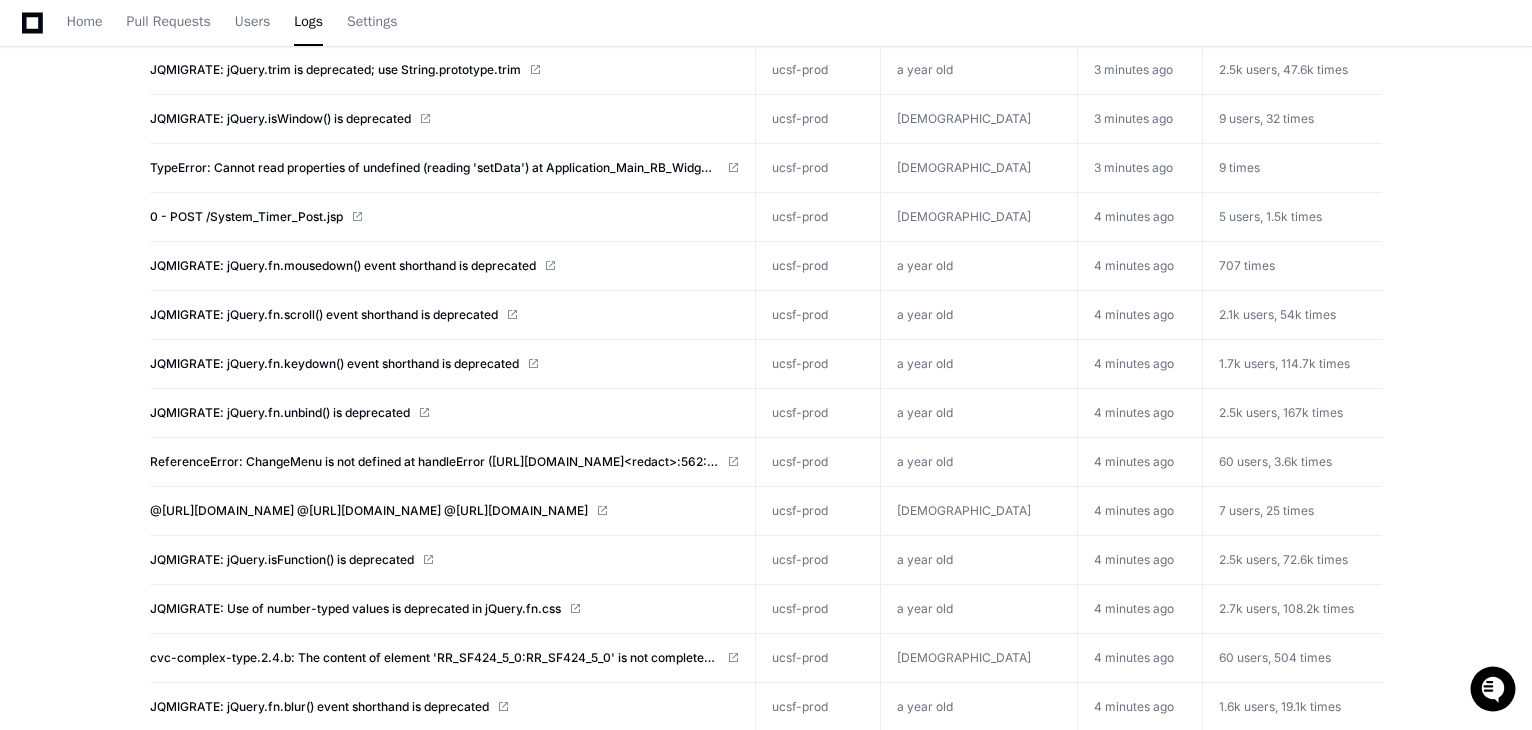 scroll, scrollTop: 800, scrollLeft: 0, axis: vertical 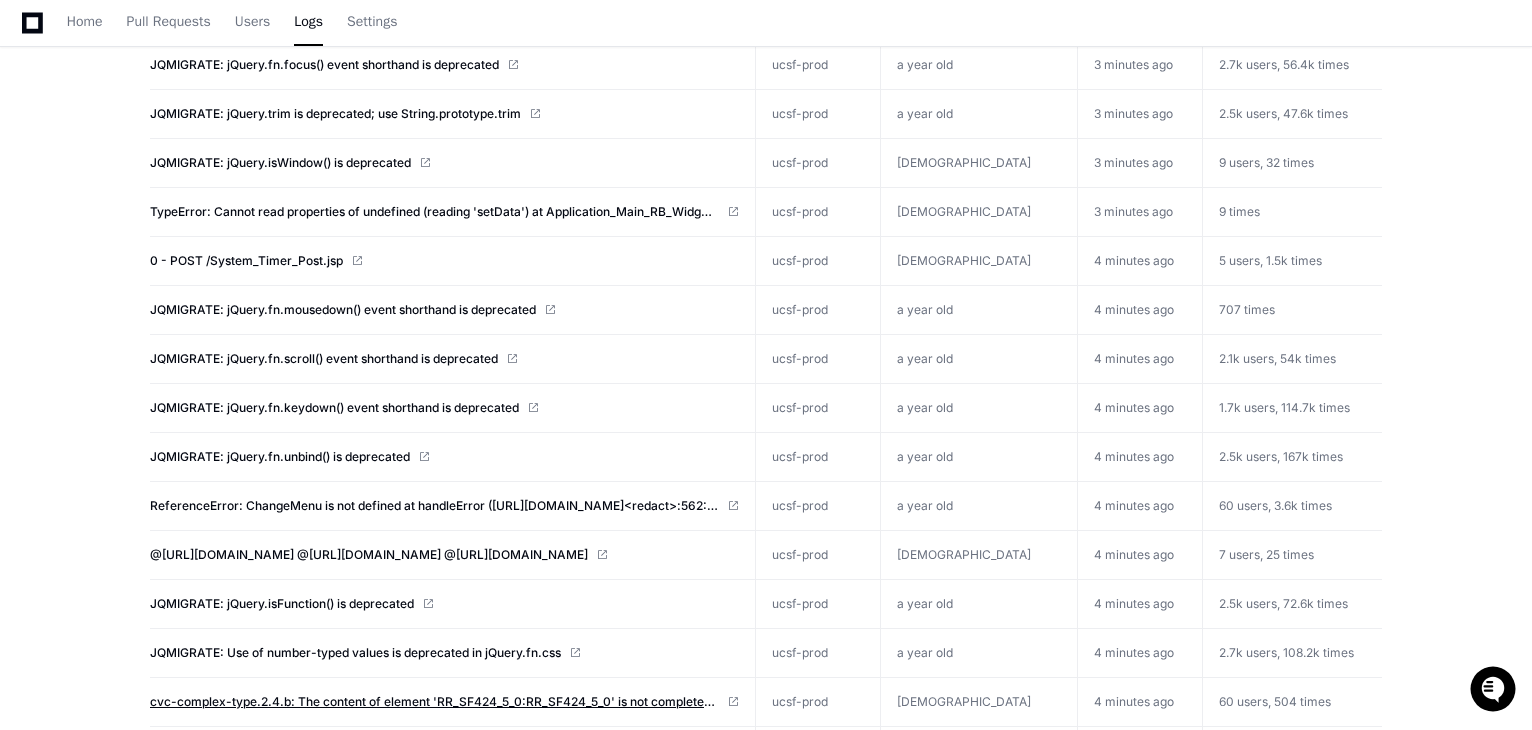 click on "cvc-complex-type.2.4.b: The content of element 'RR_SF424_5_0:RR_SF424_5_0' is not complete. One of '{"http://apply.grants.gov/forms/RR_SF424_5_0-V5.0":AOR_Signature}' is expected." 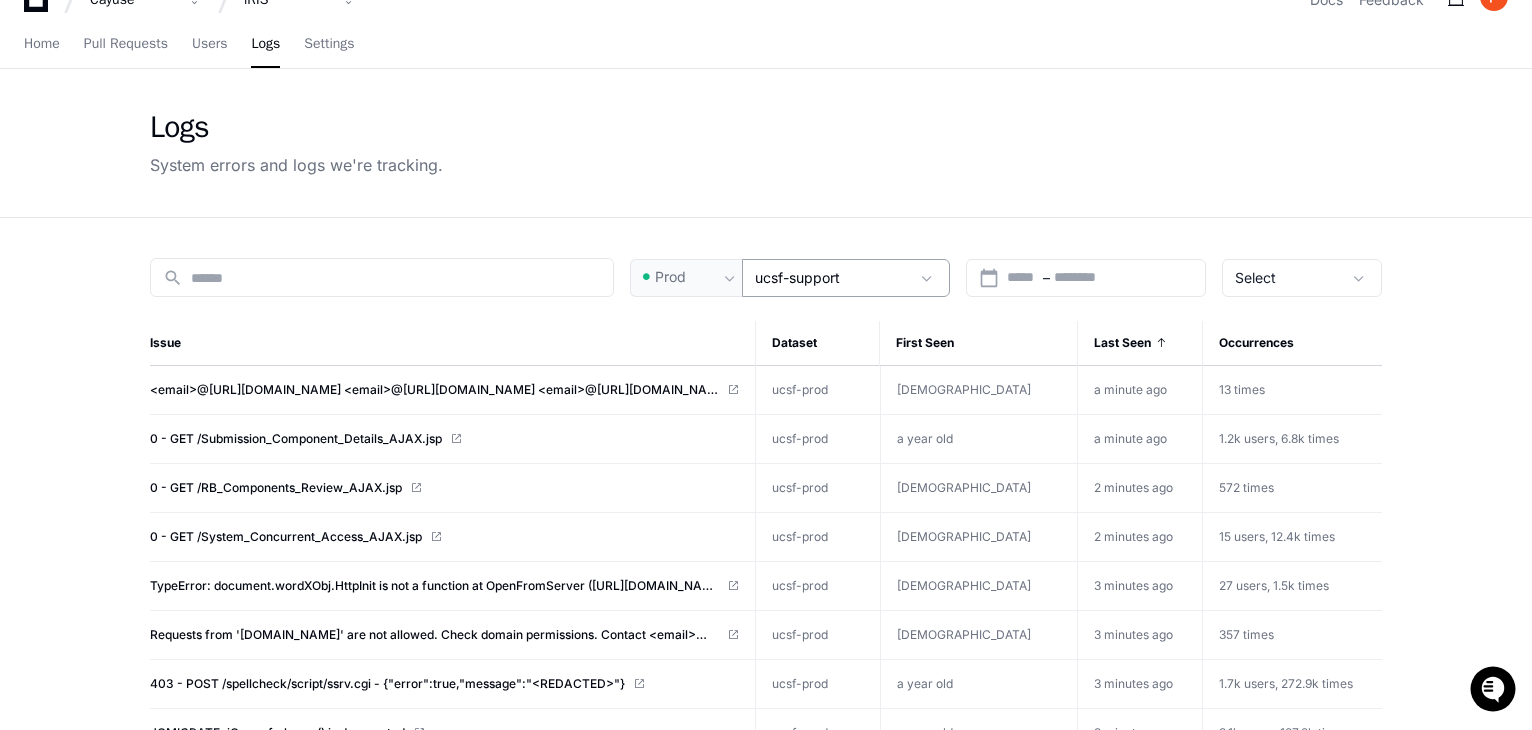 scroll, scrollTop: 0, scrollLeft: 0, axis: both 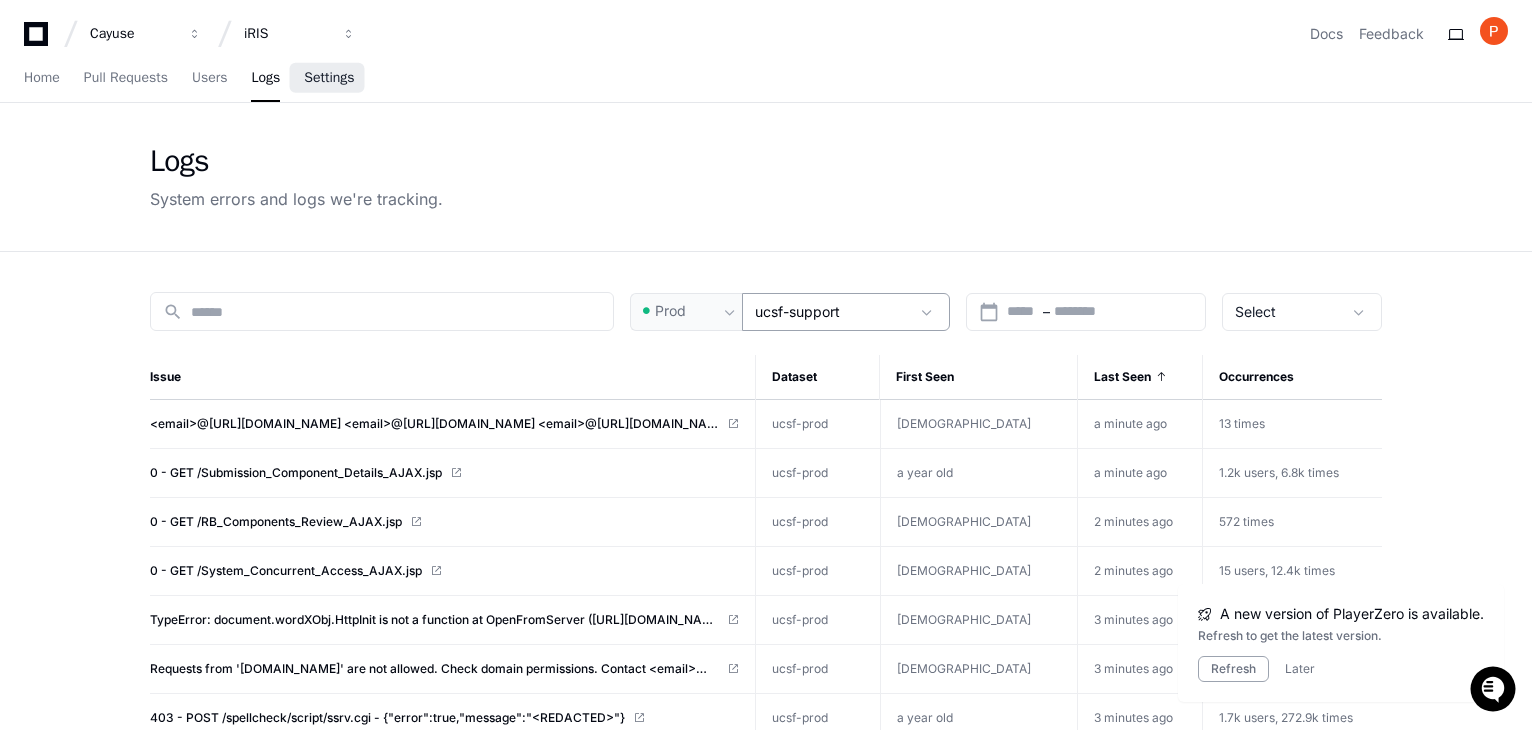 click on "Settings" at bounding box center [329, 78] 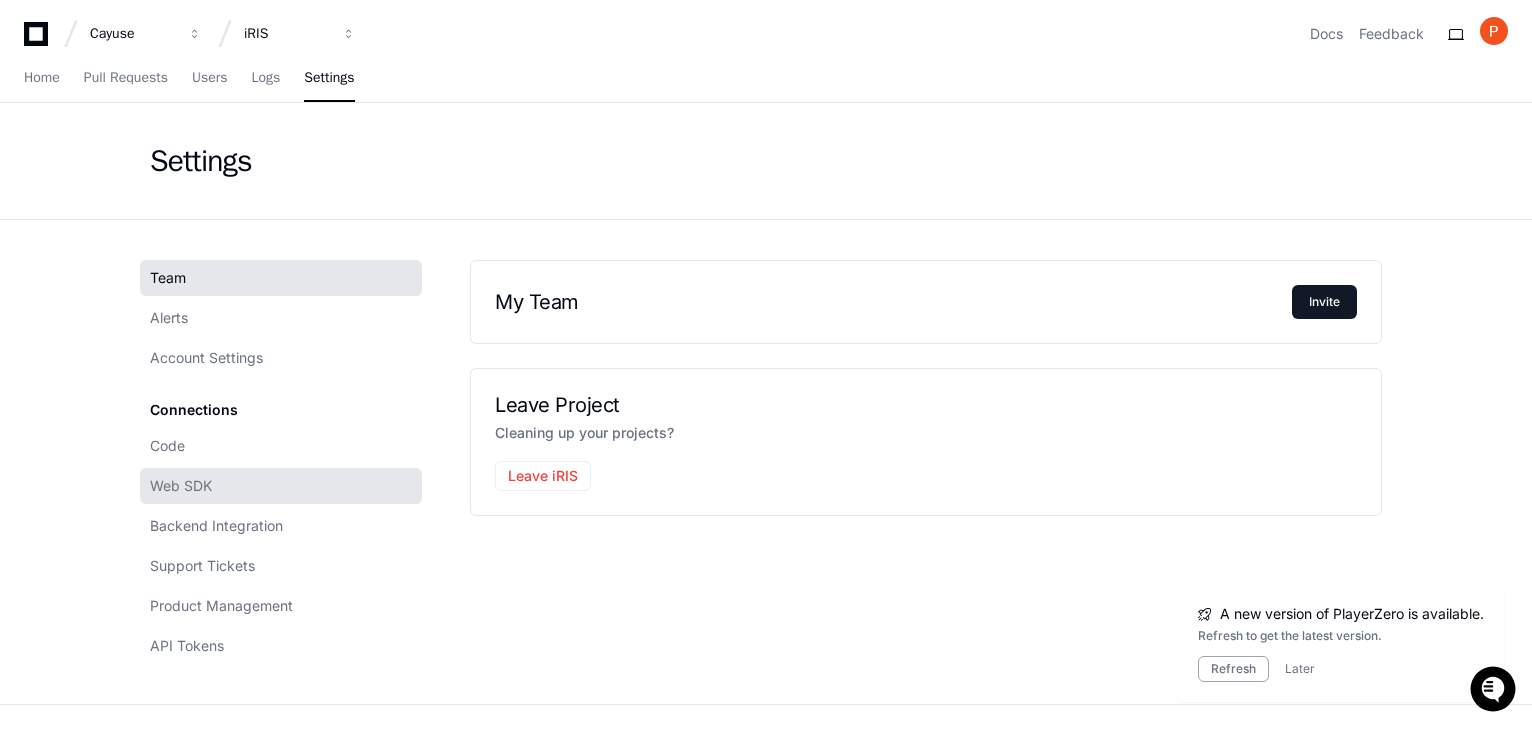 click on "Web SDK" 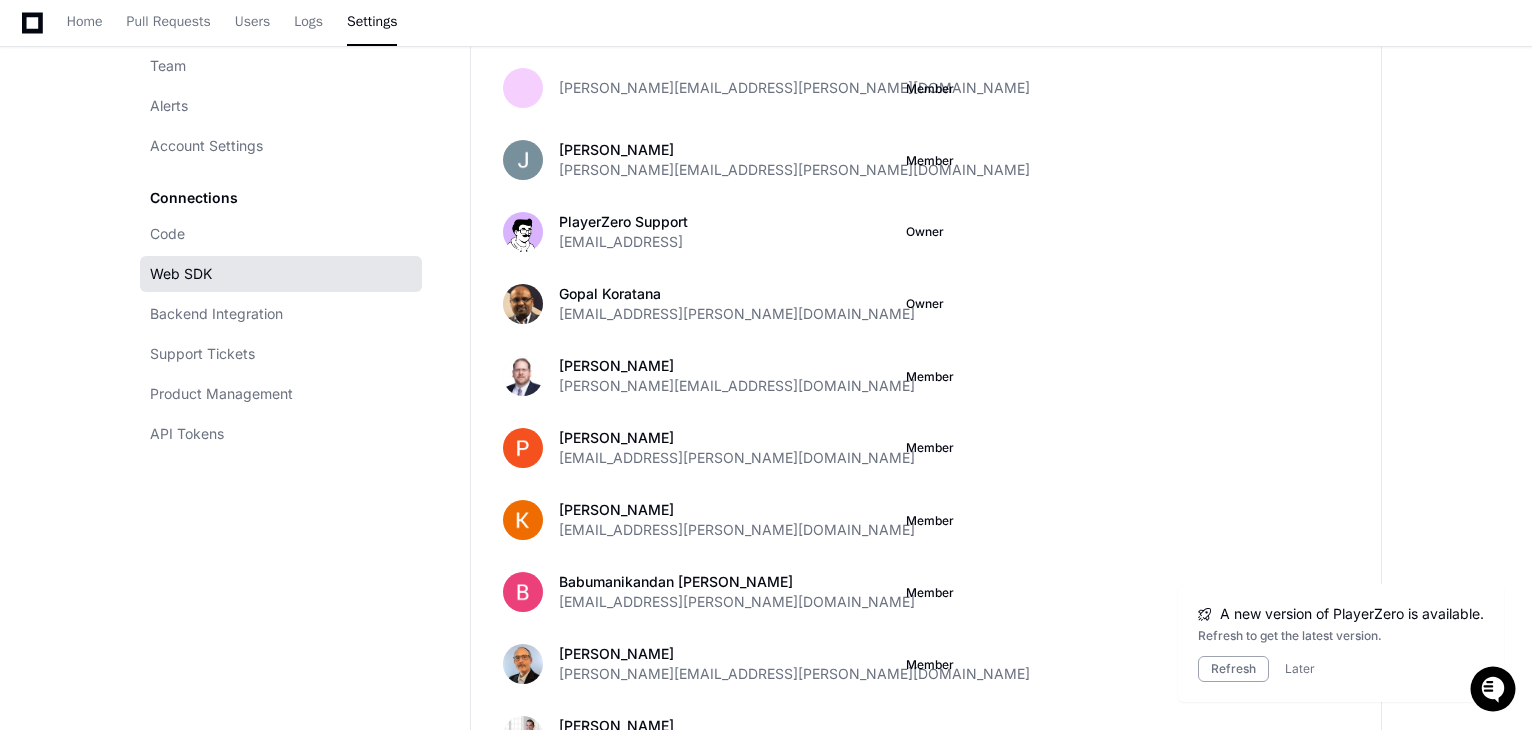 scroll, scrollTop: 700, scrollLeft: 0, axis: vertical 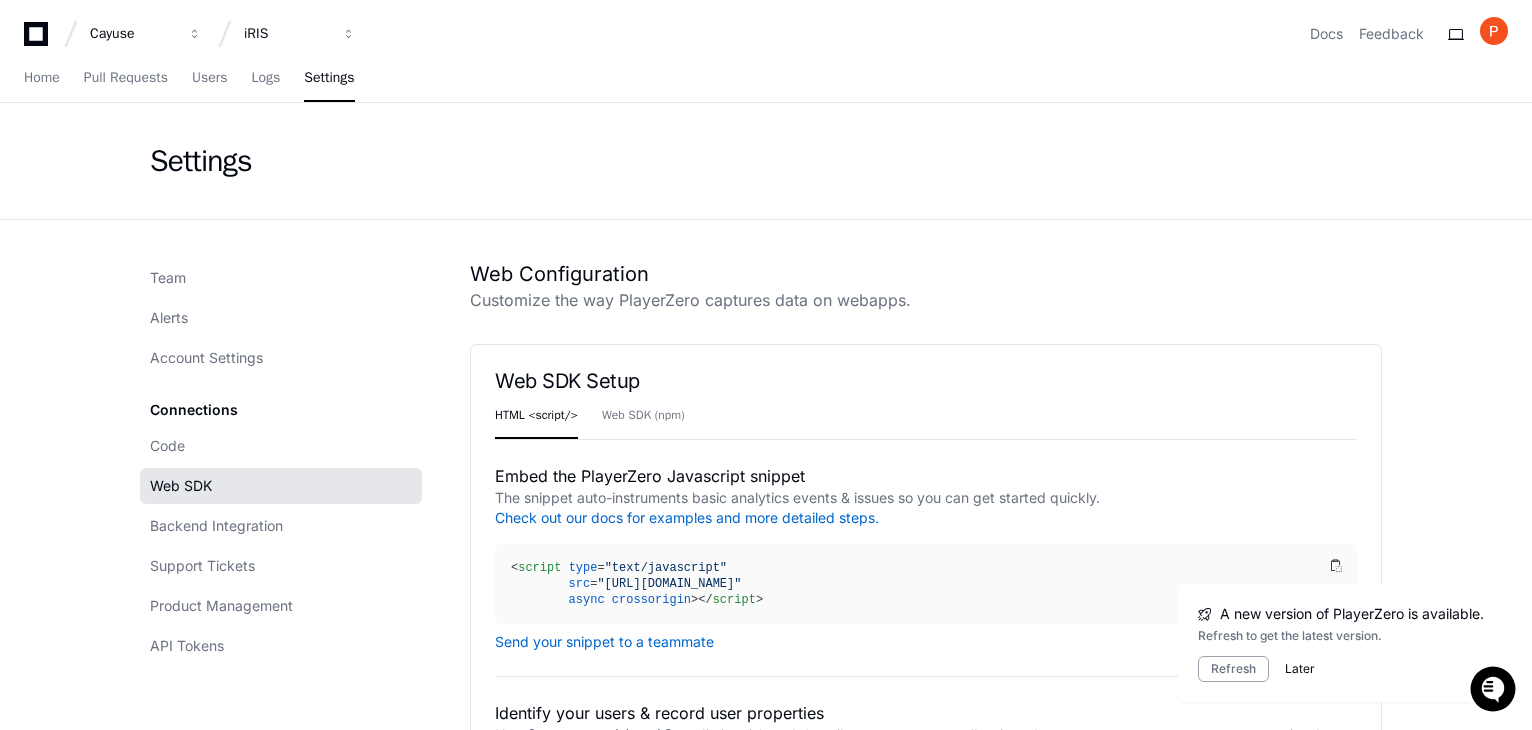 click on "Later" at bounding box center (1300, 669) 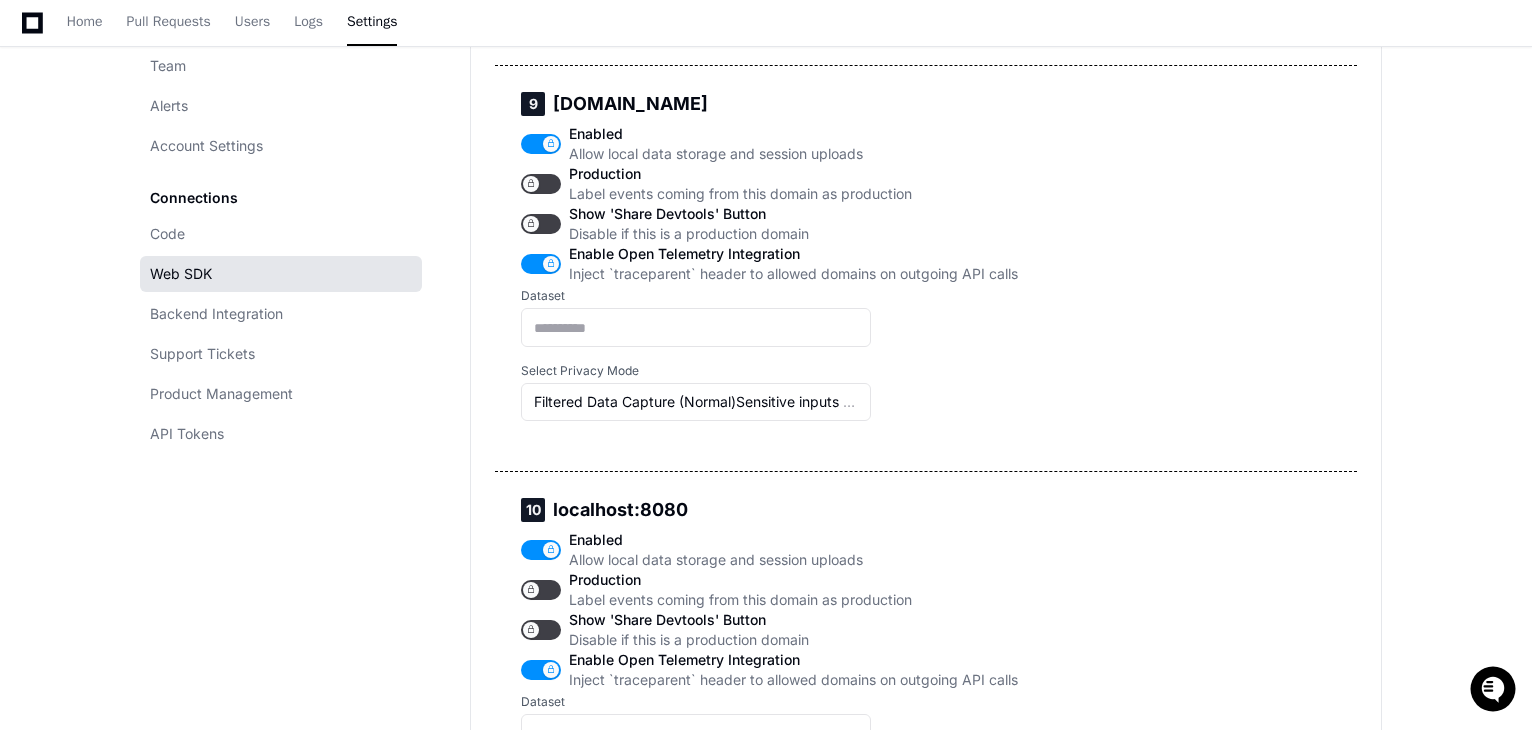 scroll, scrollTop: 3818, scrollLeft: 0, axis: vertical 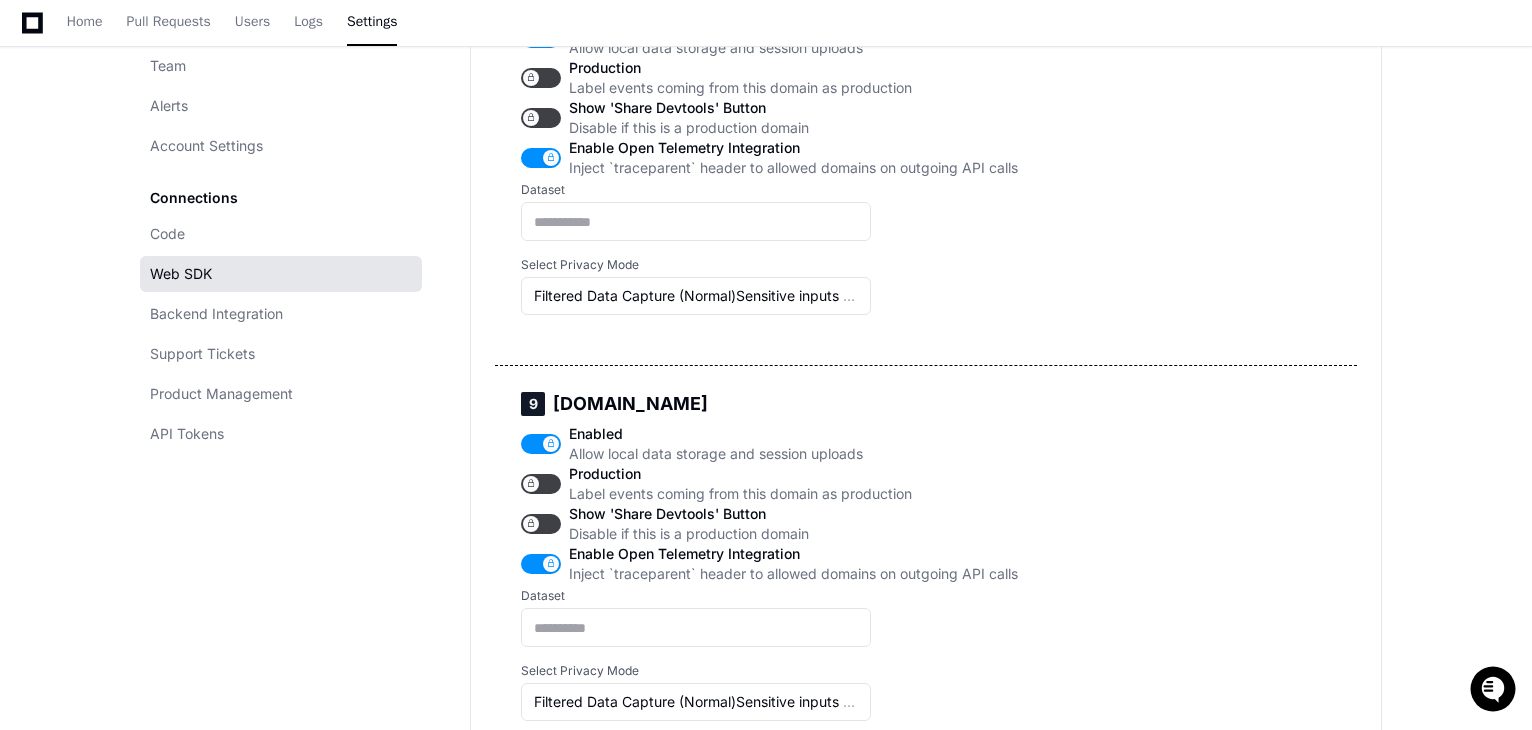 click on "Home Pull Requests Users Logs Settings" at bounding box center [766, 23] 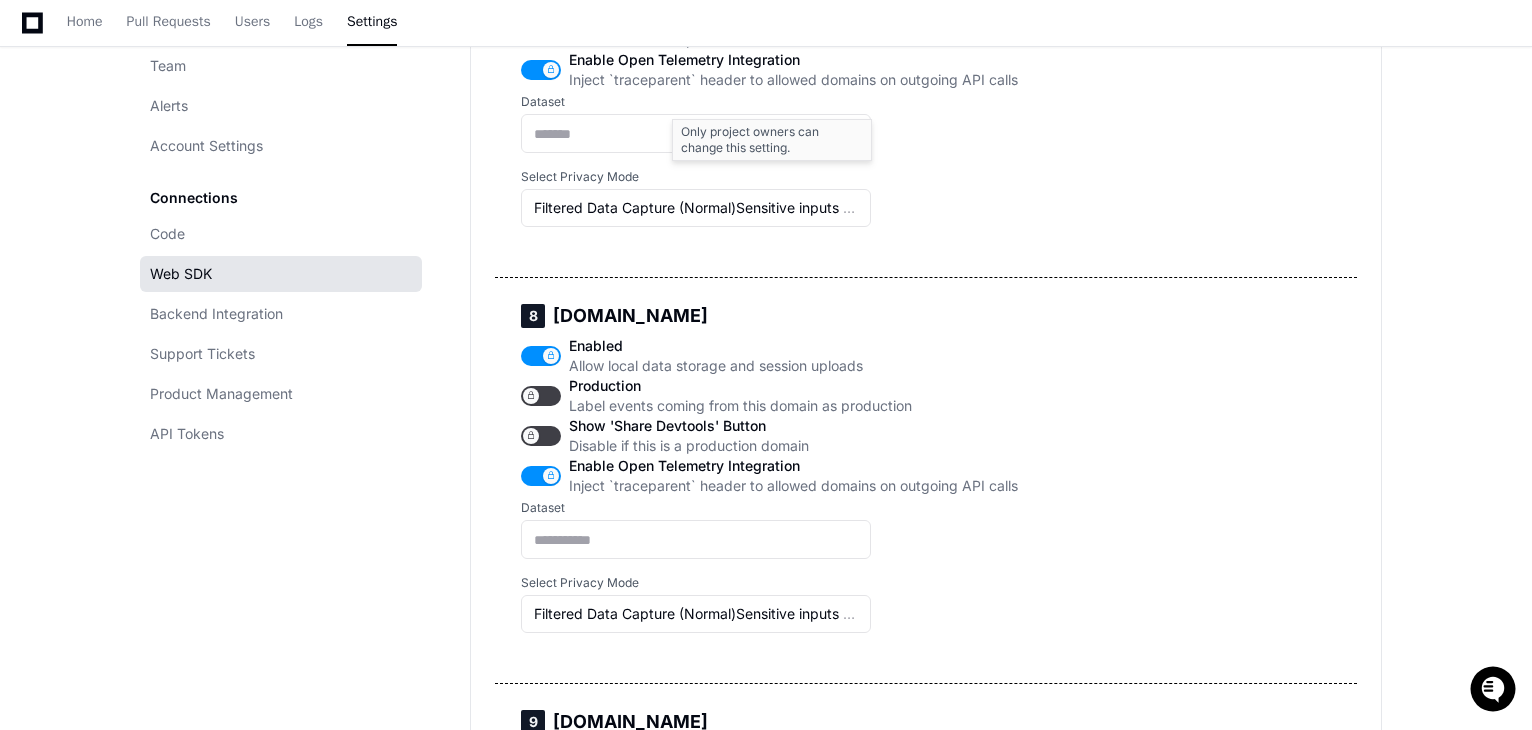 scroll, scrollTop: 3318, scrollLeft: 0, axis: vertical 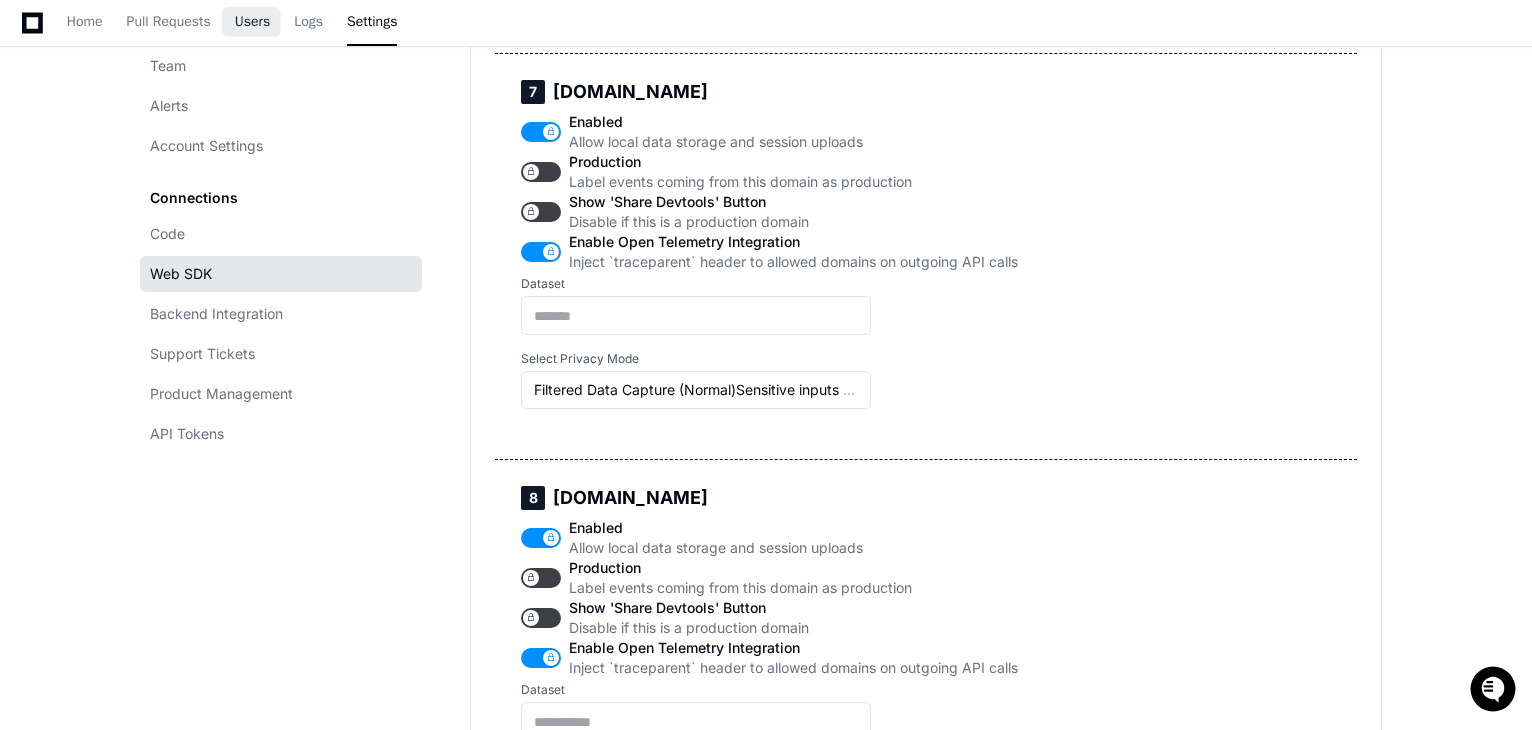 click on "Users" at bounding box center (253, 22) 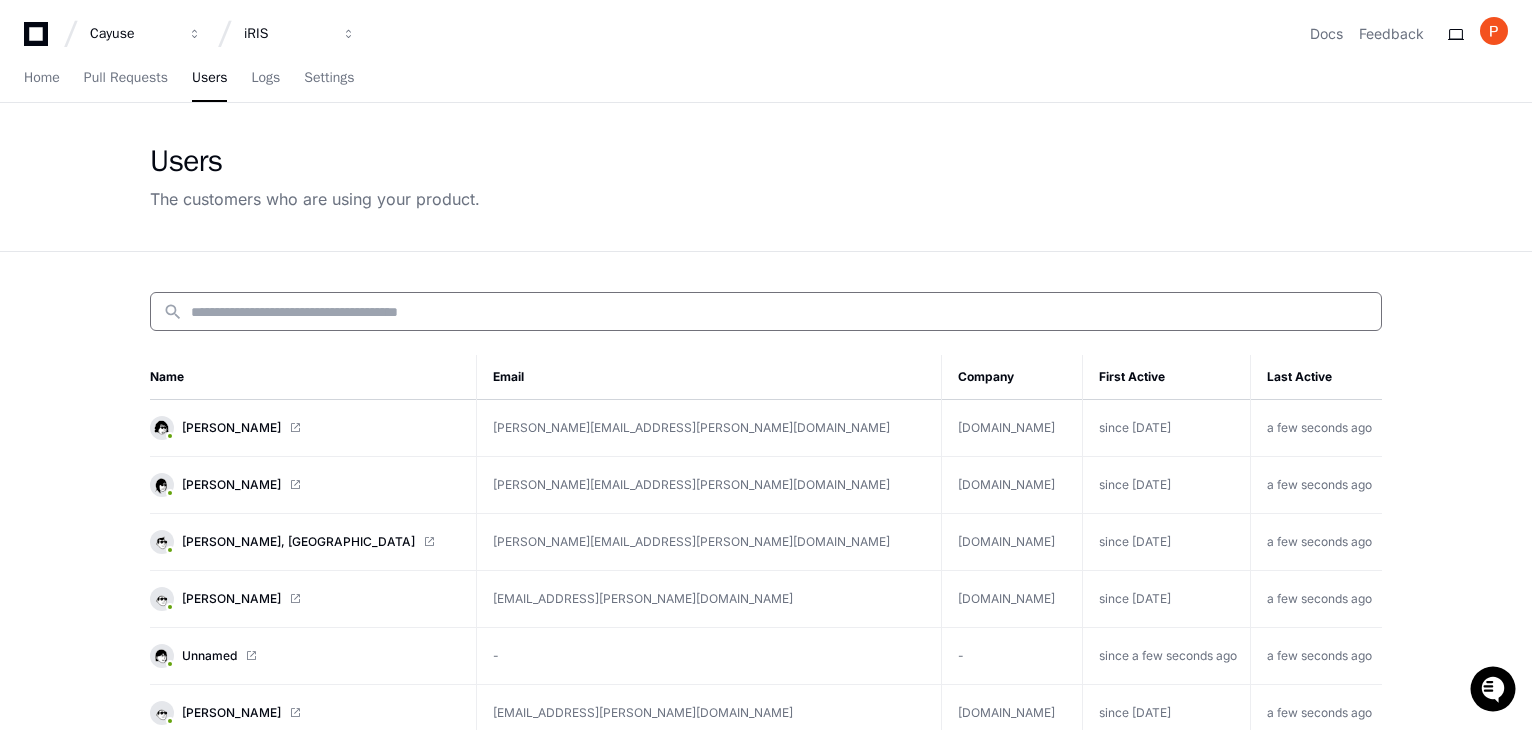 click at bounding box center (780, 312) 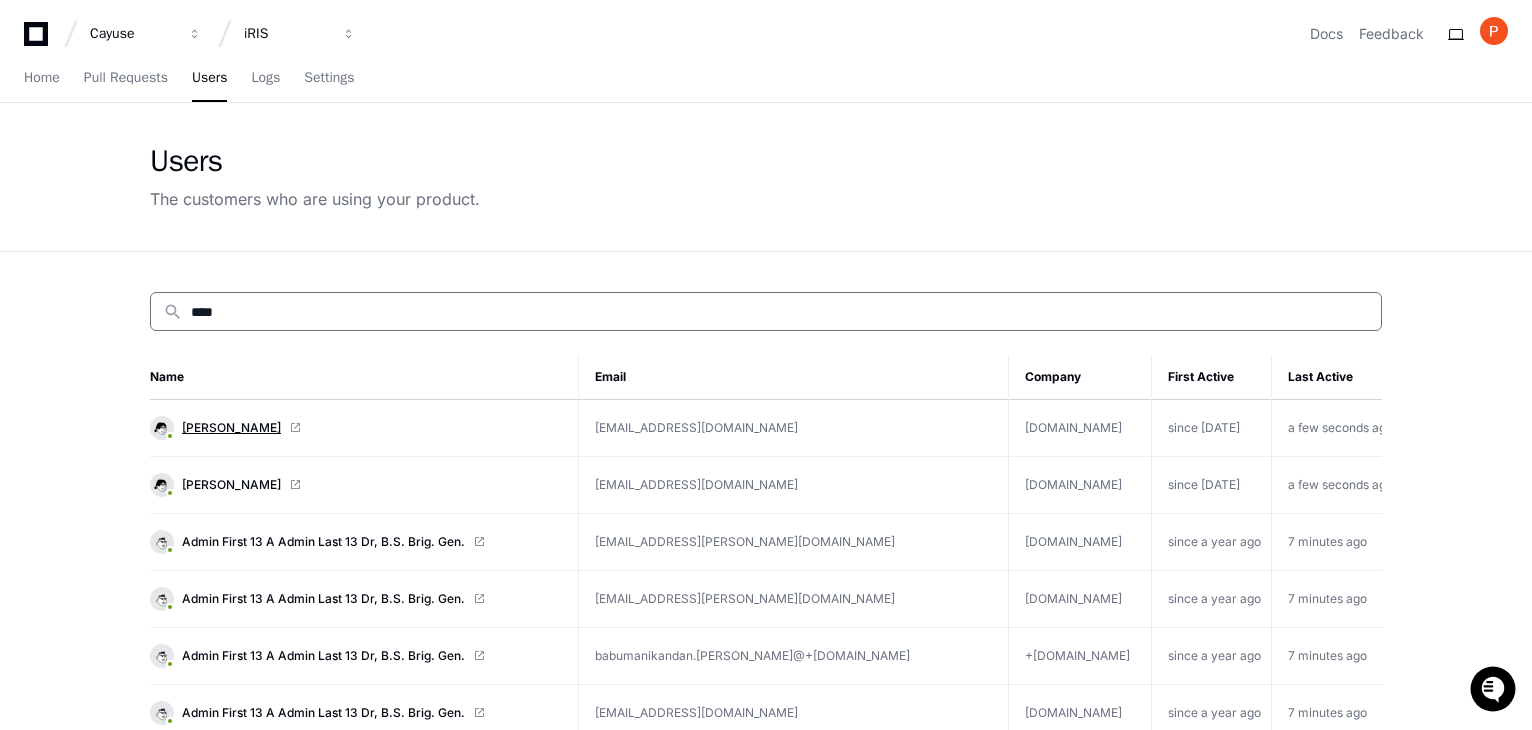 type on "****" 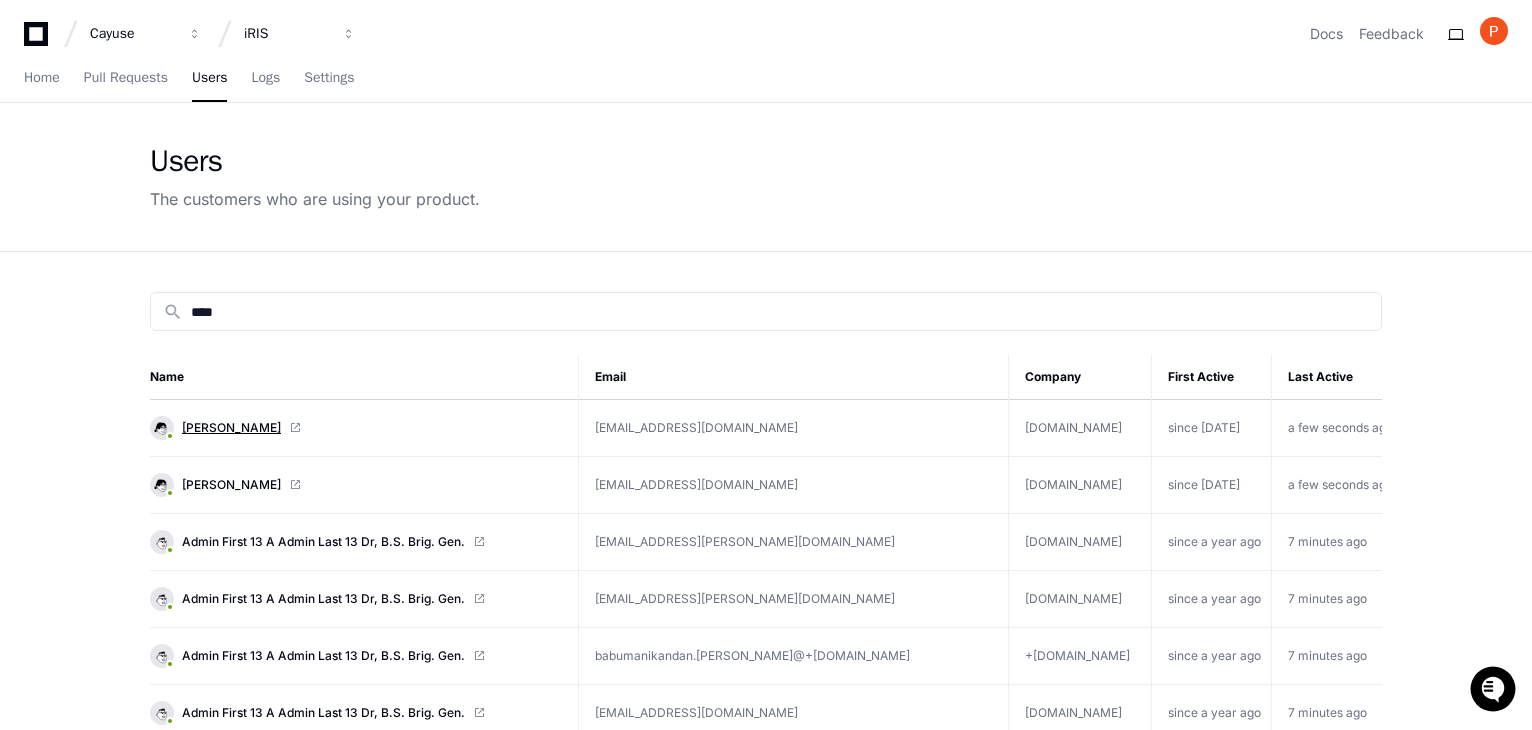 click on "[PERSON_NAME]" 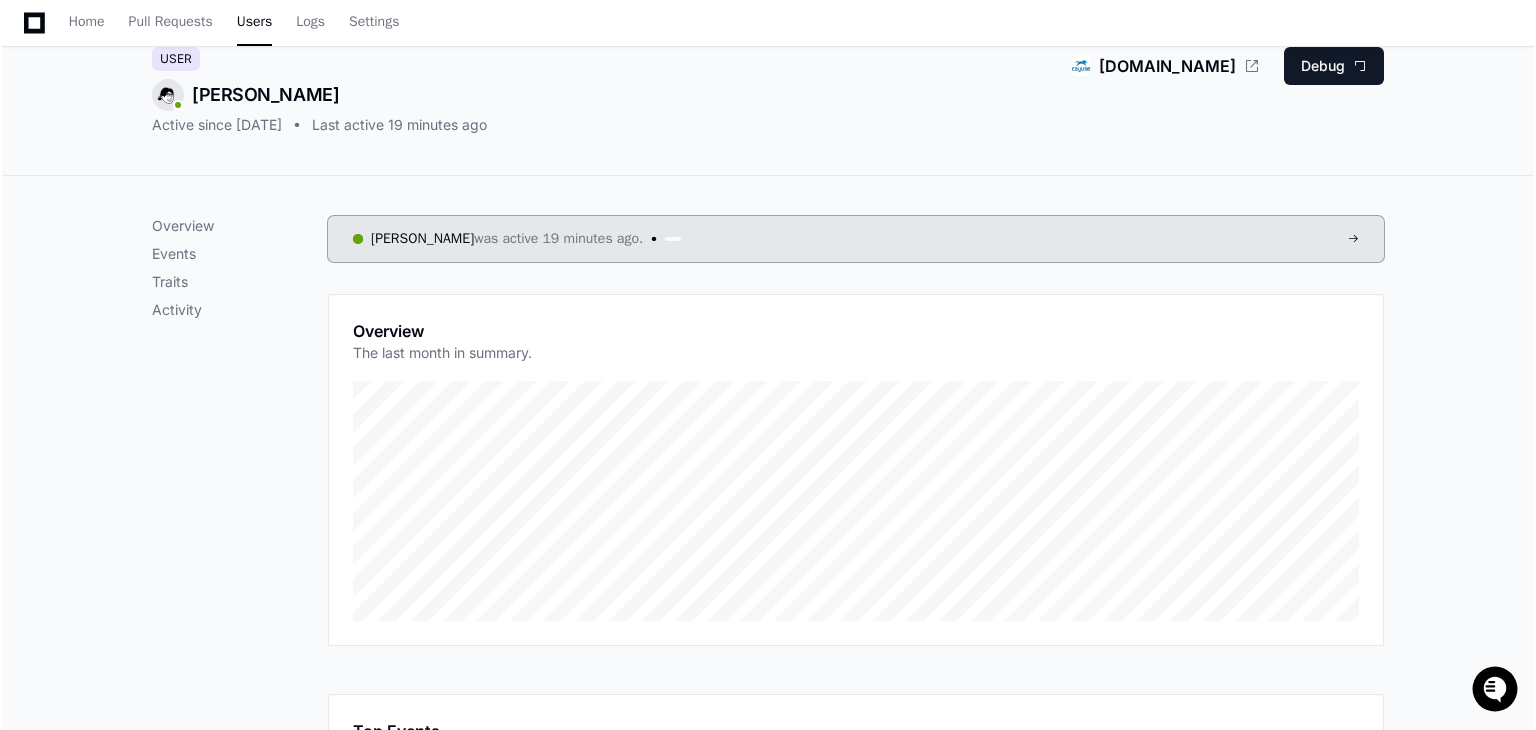 scroll, scrollTop: 0, scrollLeft: 0, axis: both 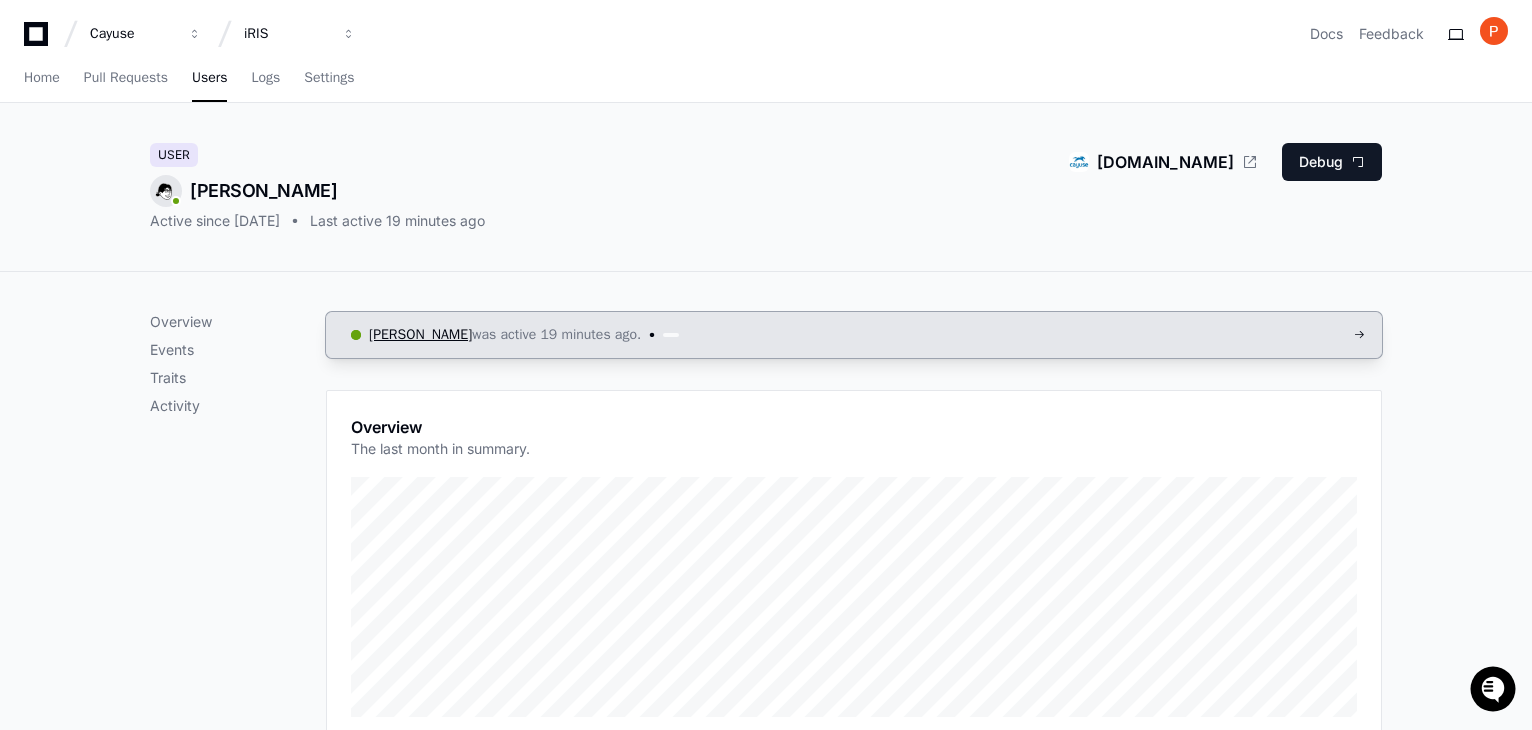 click on "[PERSON_NAME]" 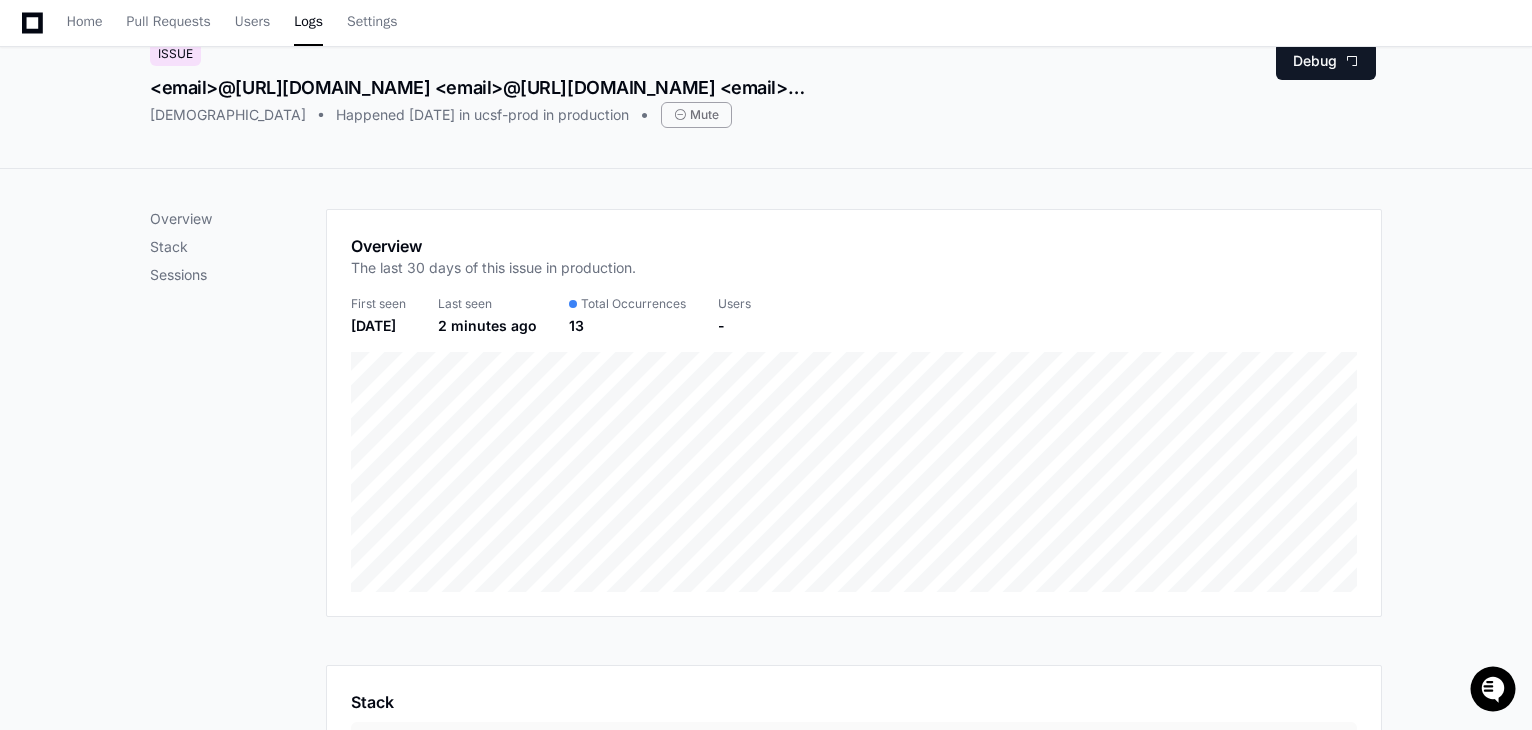 scroll, scrollTop: 97, scrollLeft: 0, axis: vertical 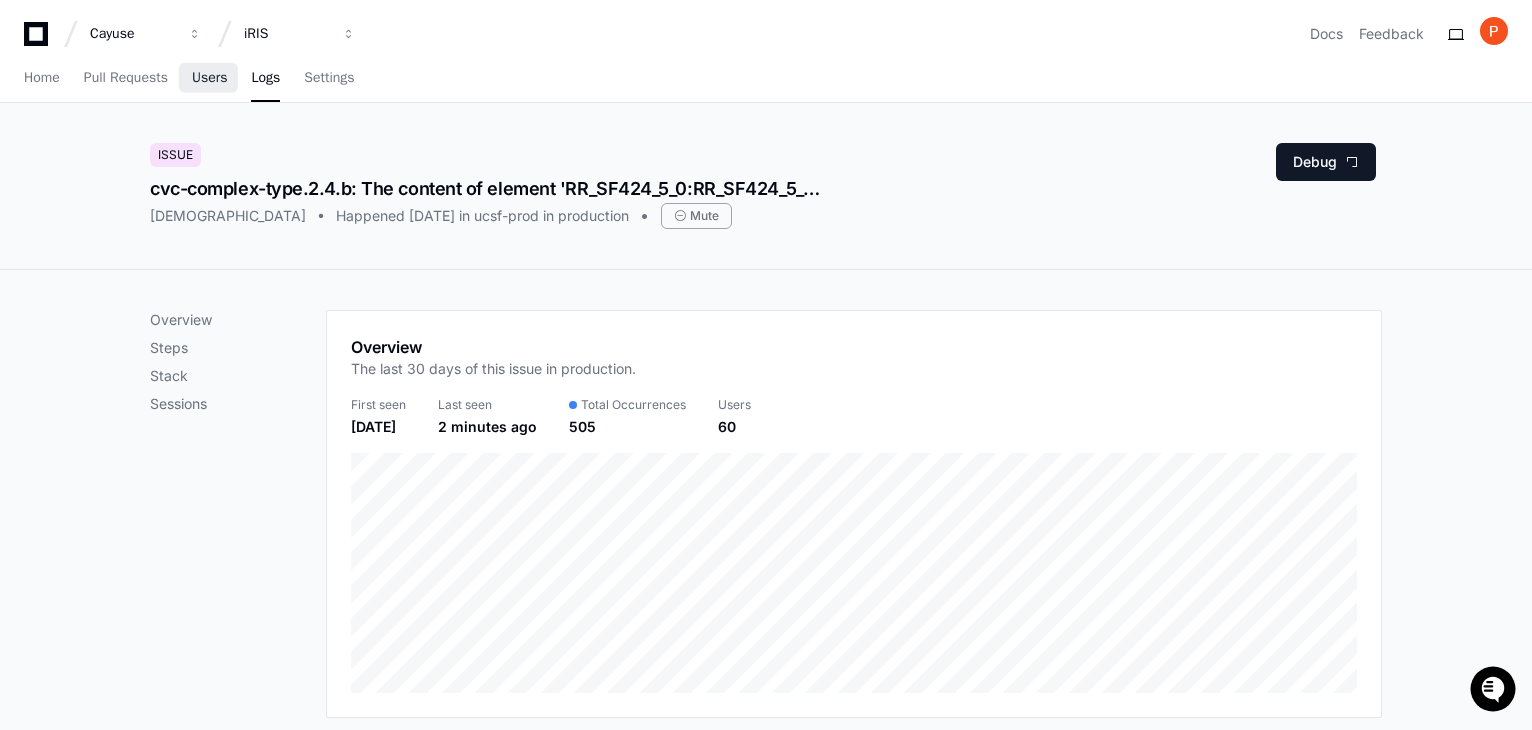 click on "Users" at bounding box center [210, 78] 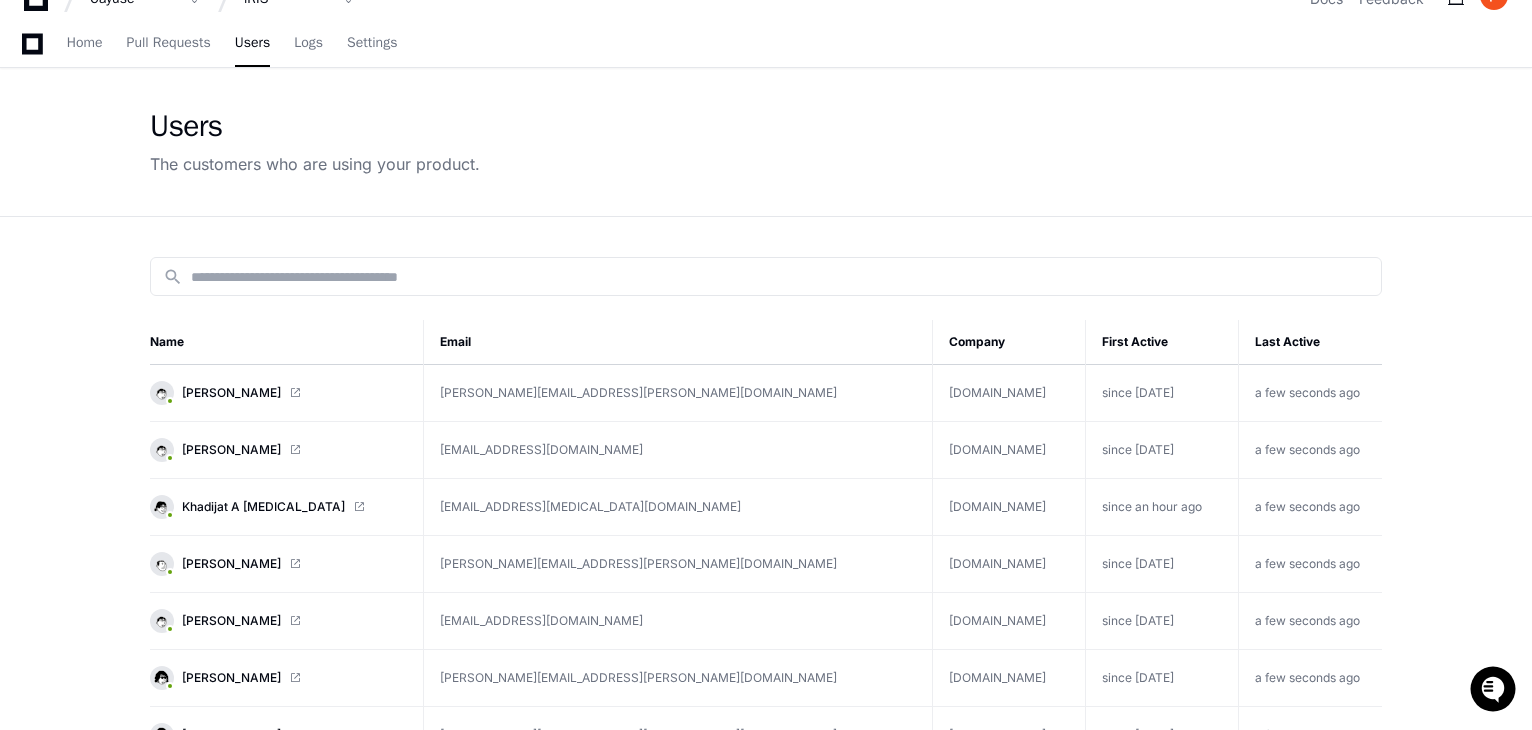 scroll, scrollTop: 0, scrollLeft: 0, axis: both 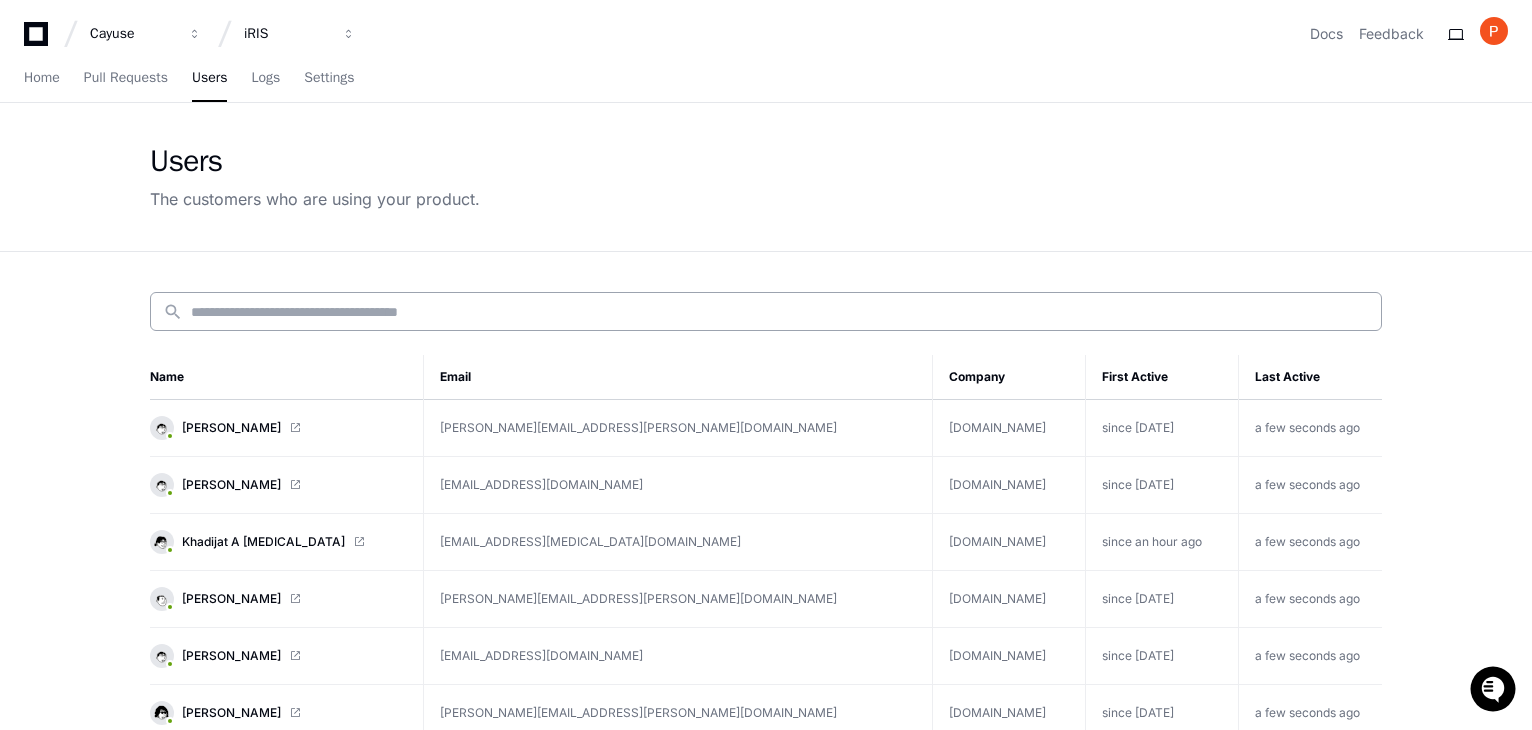 click at bounding box center [780, 312] 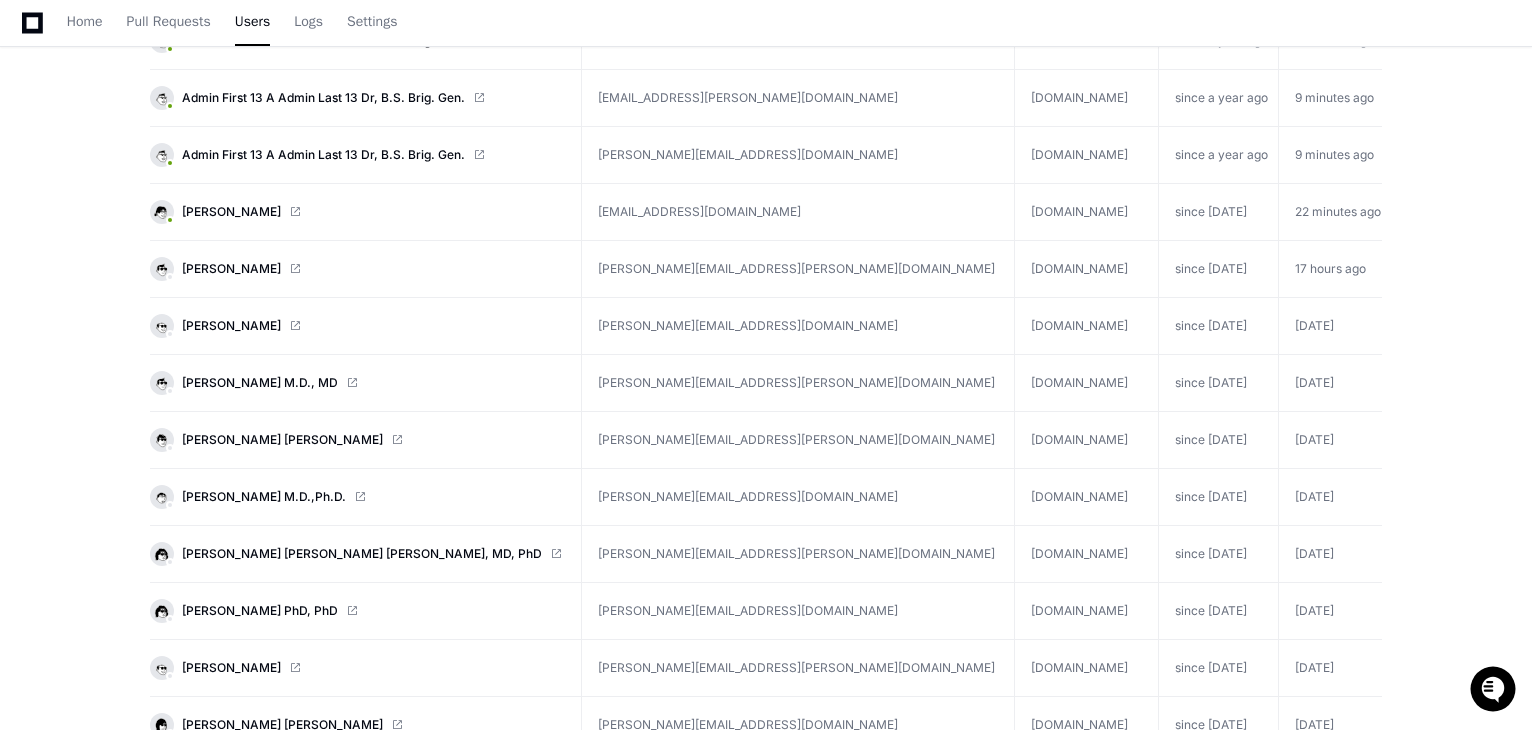scroll, scrollTop: 800, scrollLeft: 0, axis: vertical 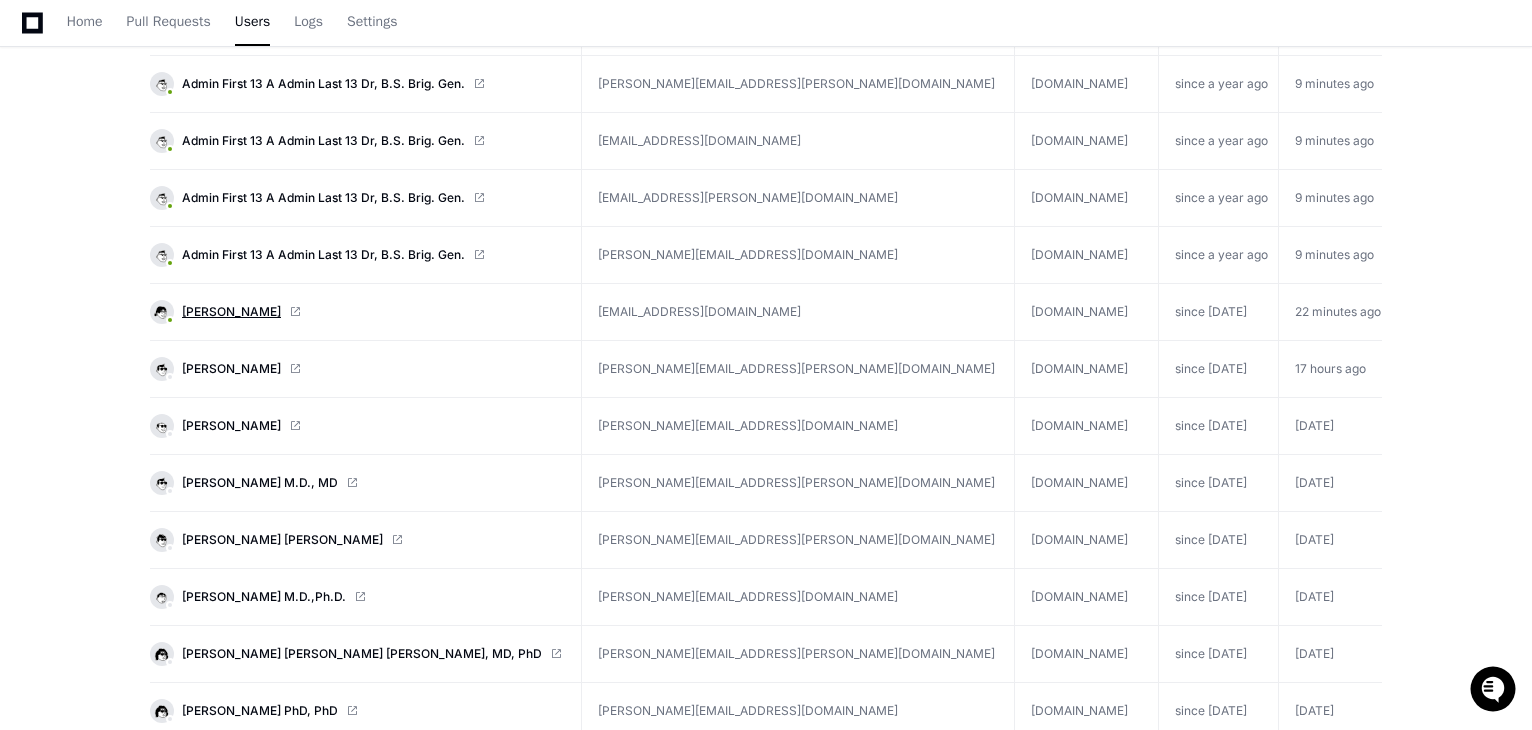 type on "****" 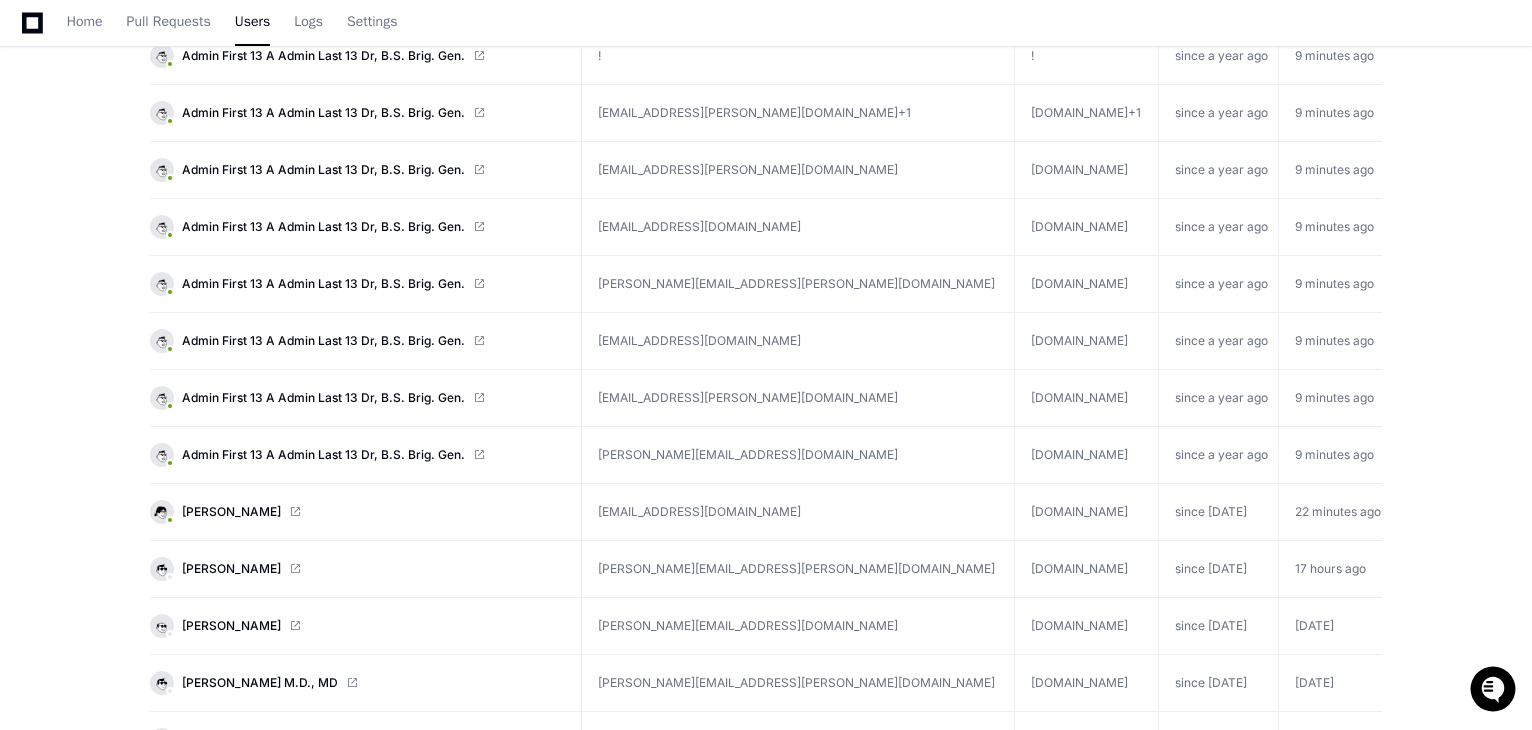 scroll, scrollTop: 600, scrollLeft: 0, axis: vertical 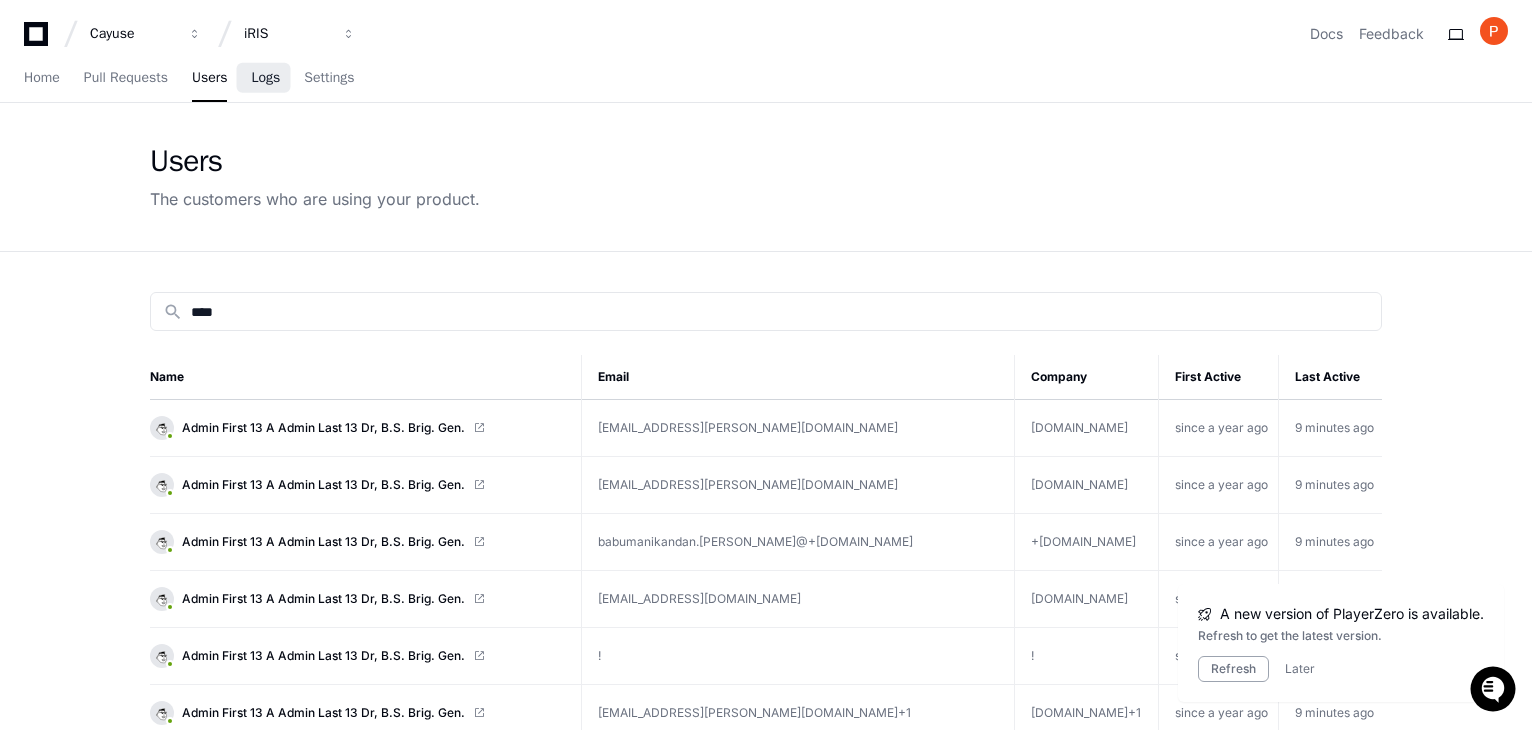 click on "Logs" at bounding box center (265, 78) 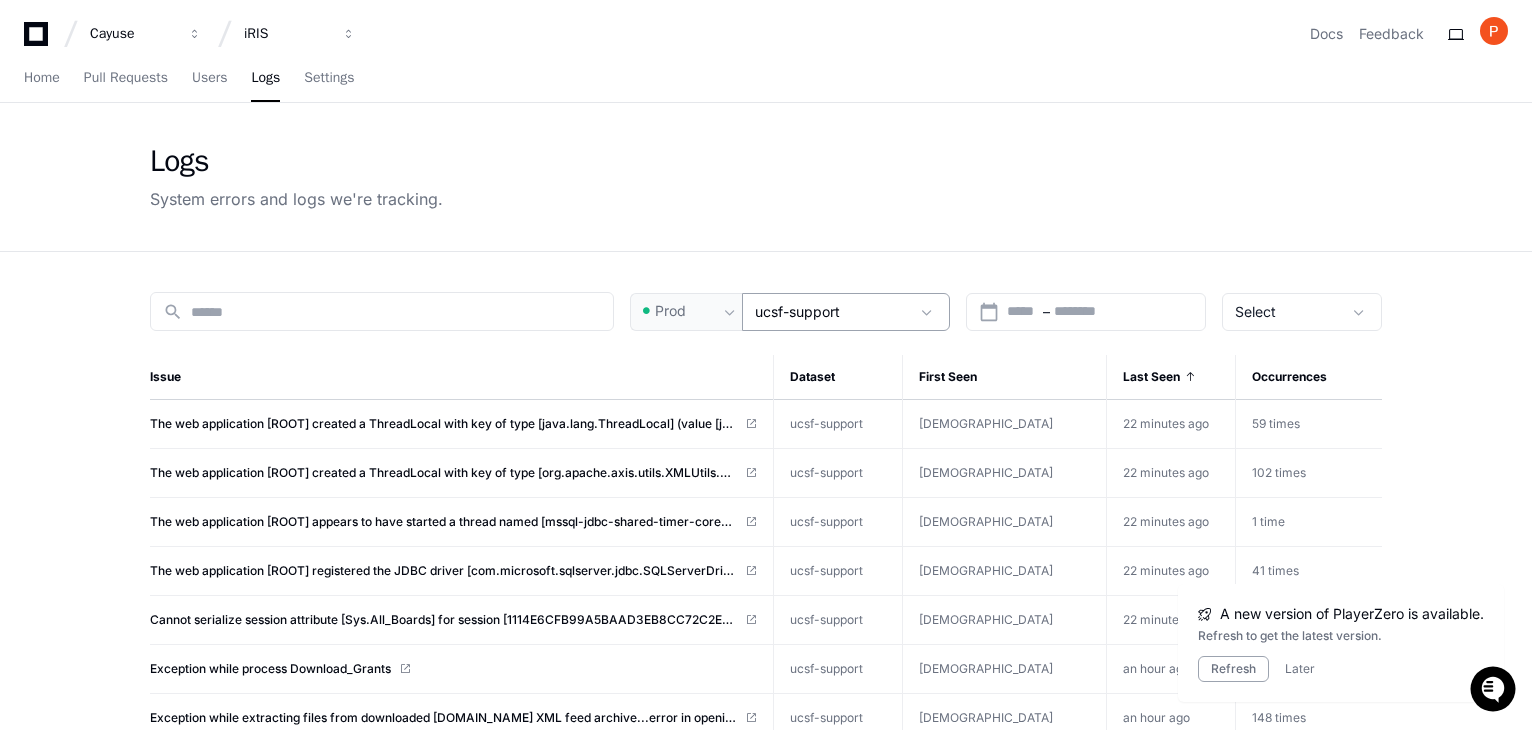 click 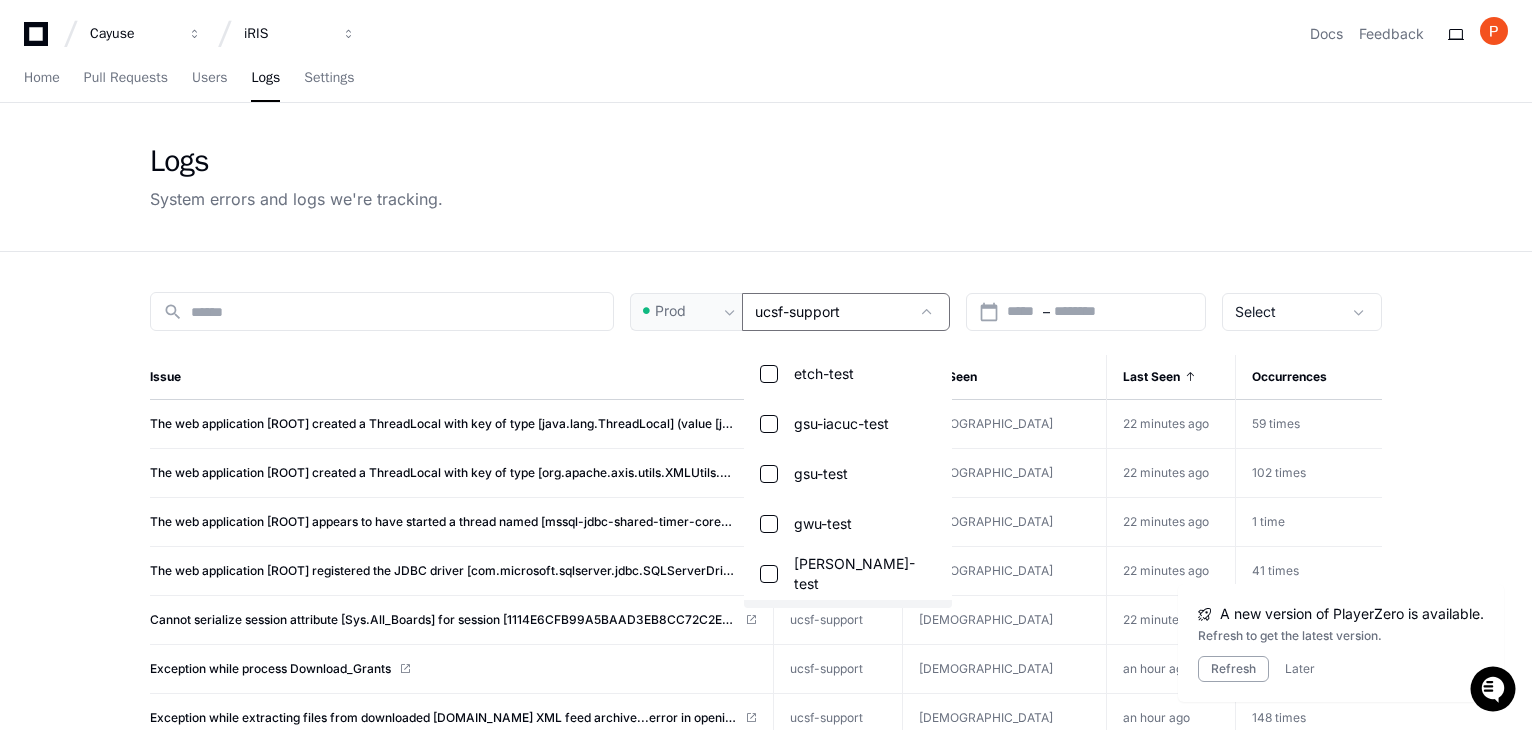 scroll, scrollTop: 849, scrollLeft: 0, axis: vertical 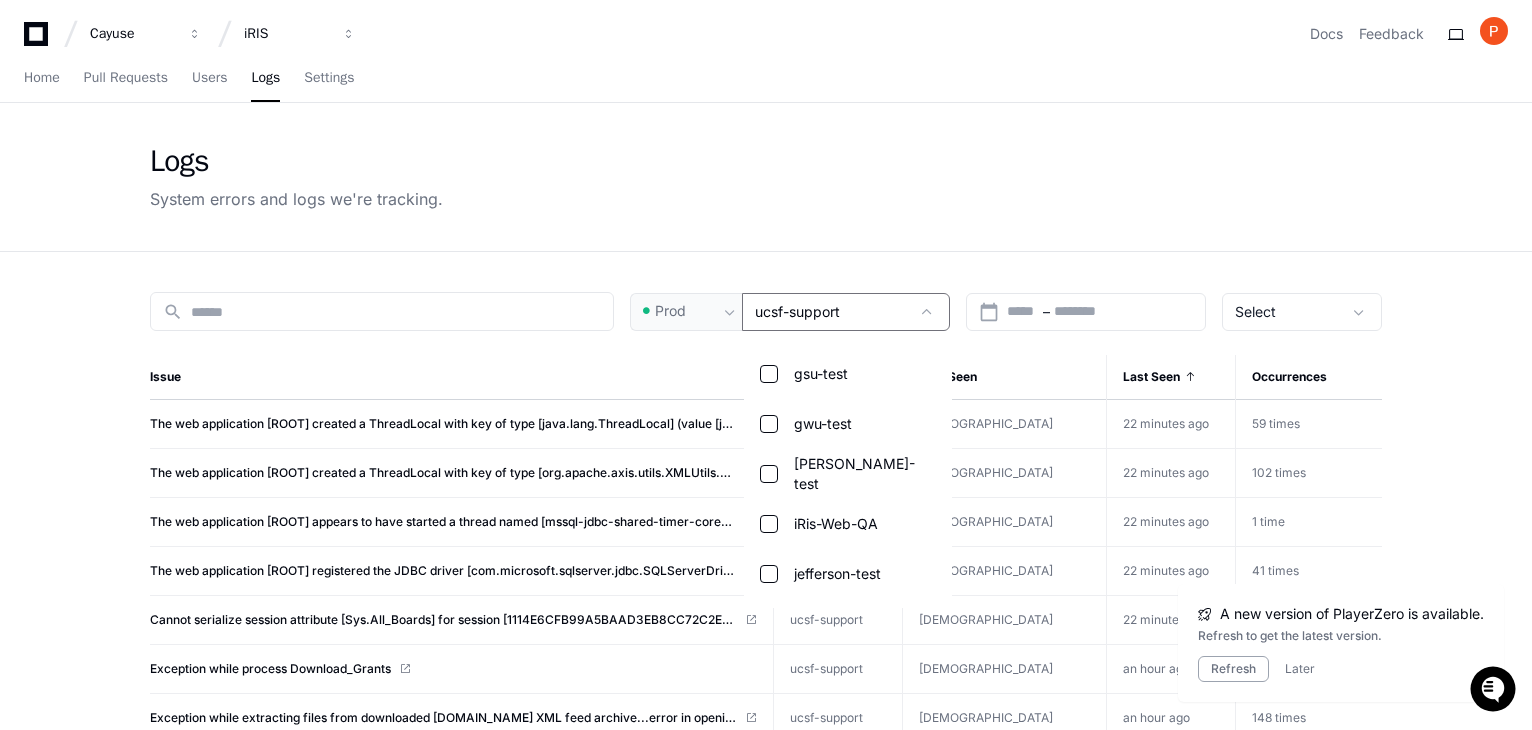 click at bounding box center (766, 365) 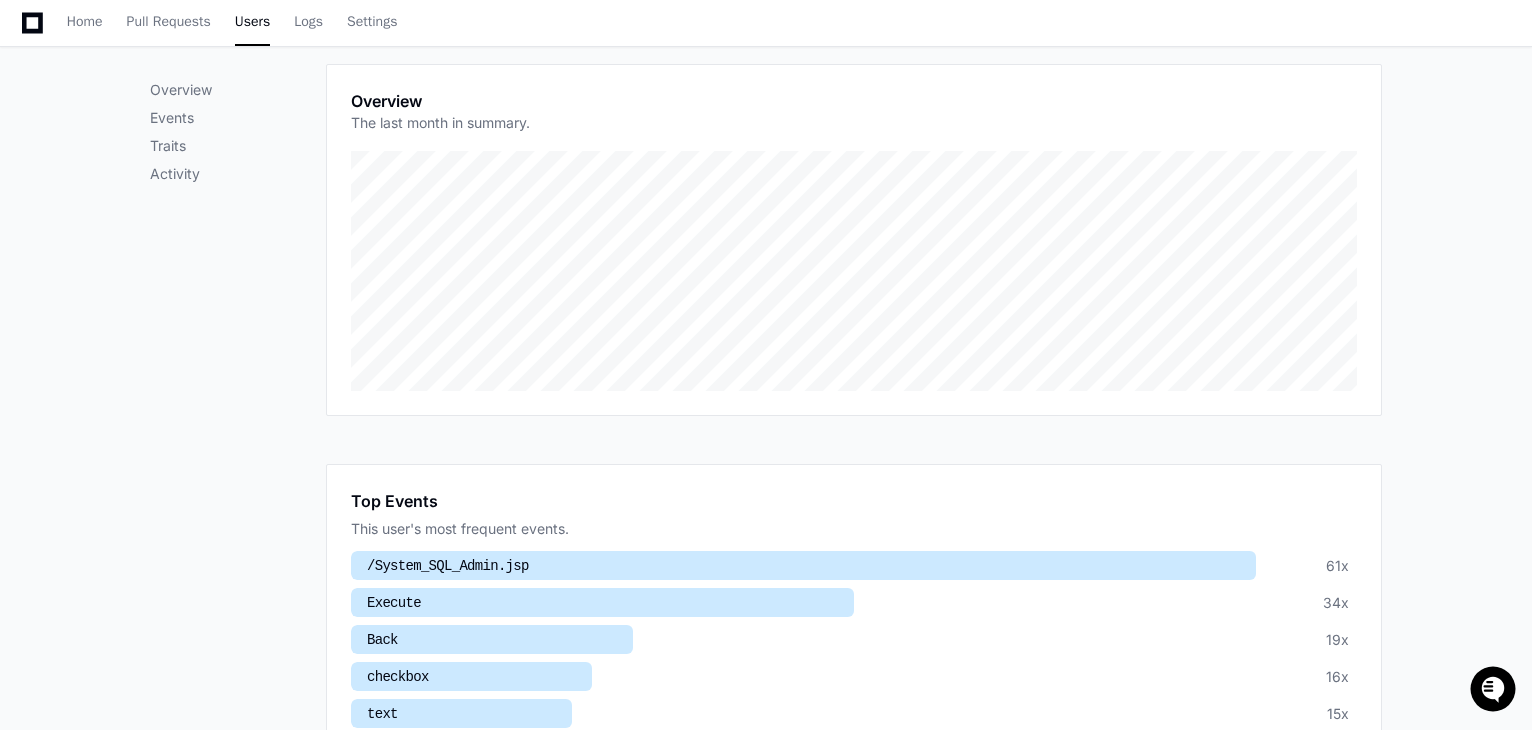 scroll, scrollTop: 500, scrollLeft: 0, axis: vertical 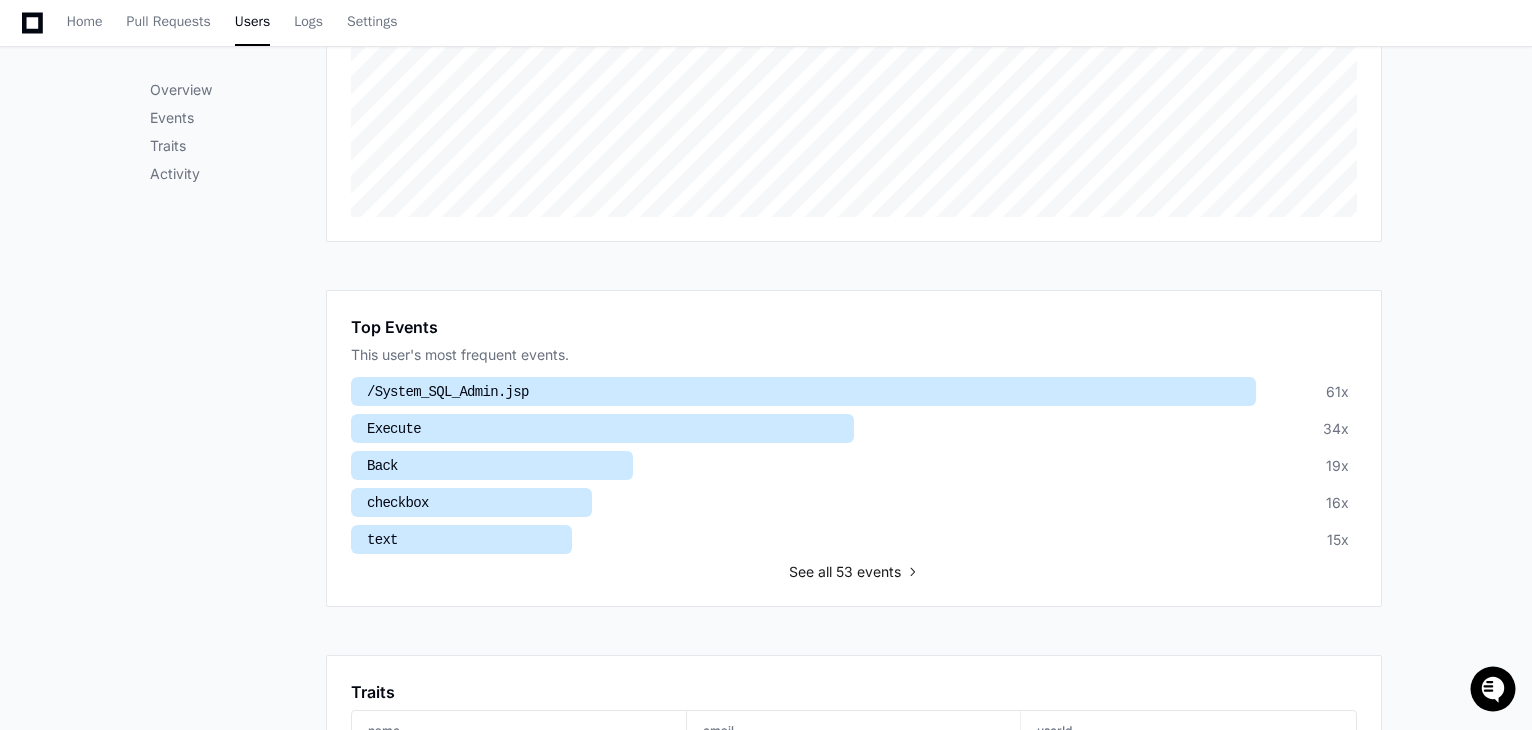 click on "all 53 events" at bounding box center (859, 572) 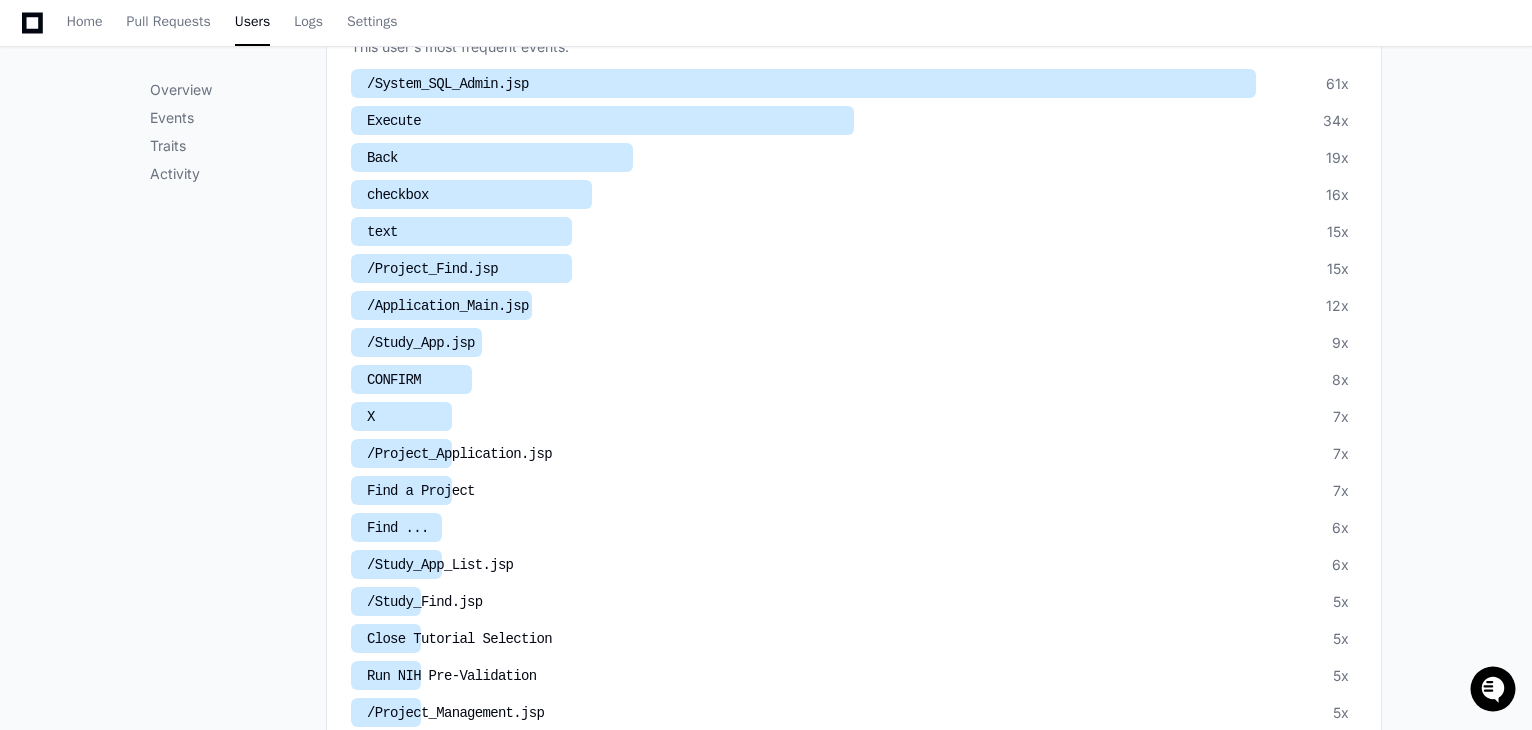 scroll, scrollTop: 408, scrollLeft: 0, axis: vertical 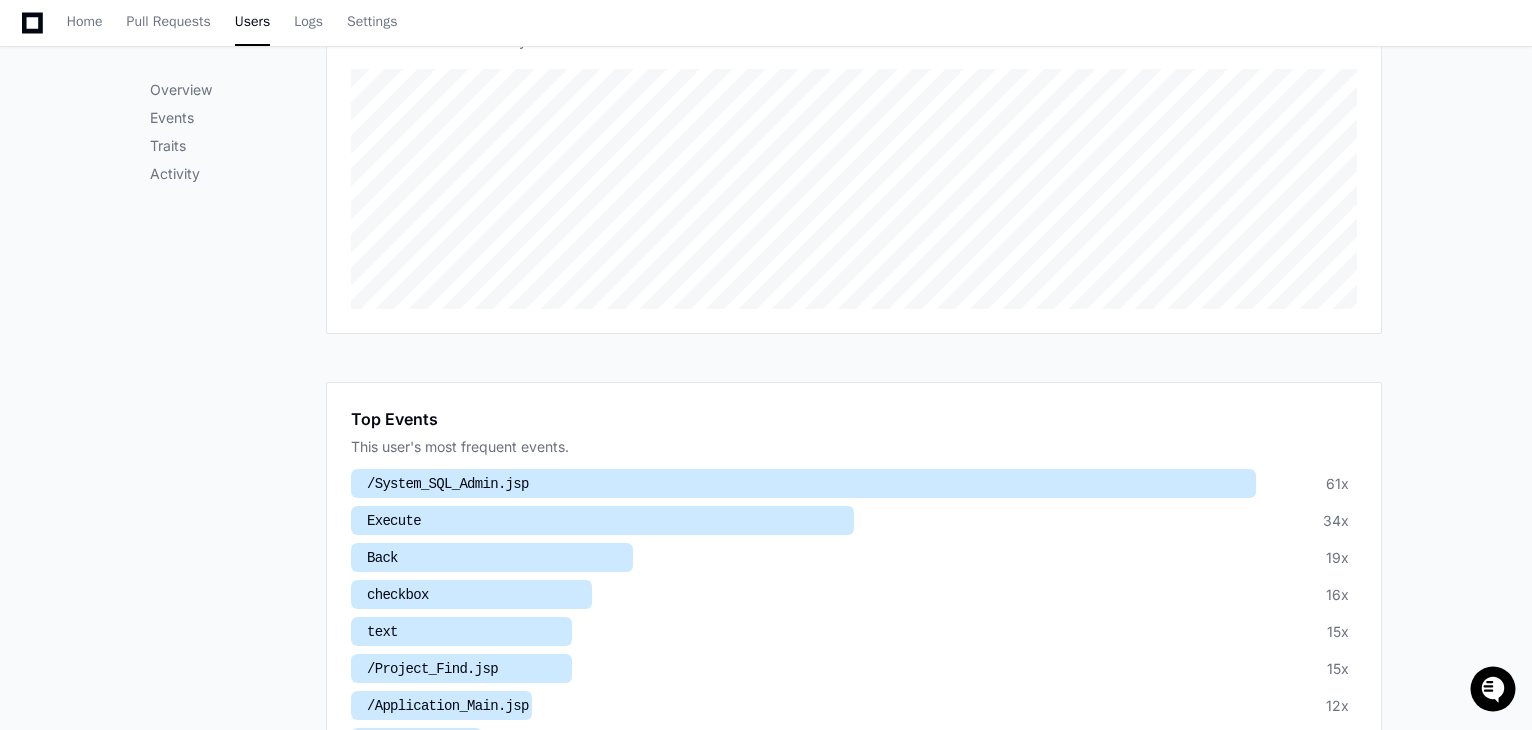 click on "This user's most frequent events." at bounding box center [854, 447] 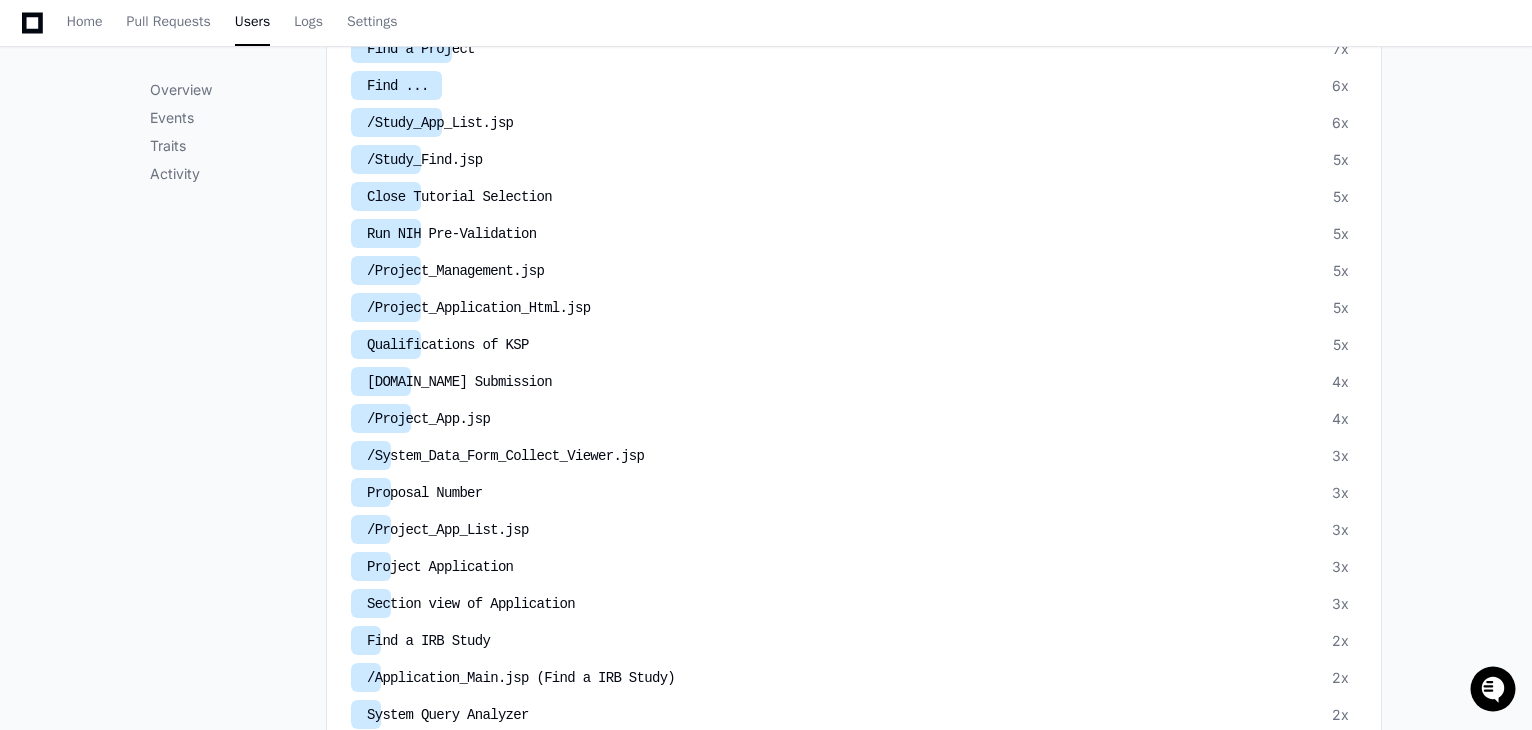 scroll, scrollTop: 1216, scrollLeft: 0, axis: vertical 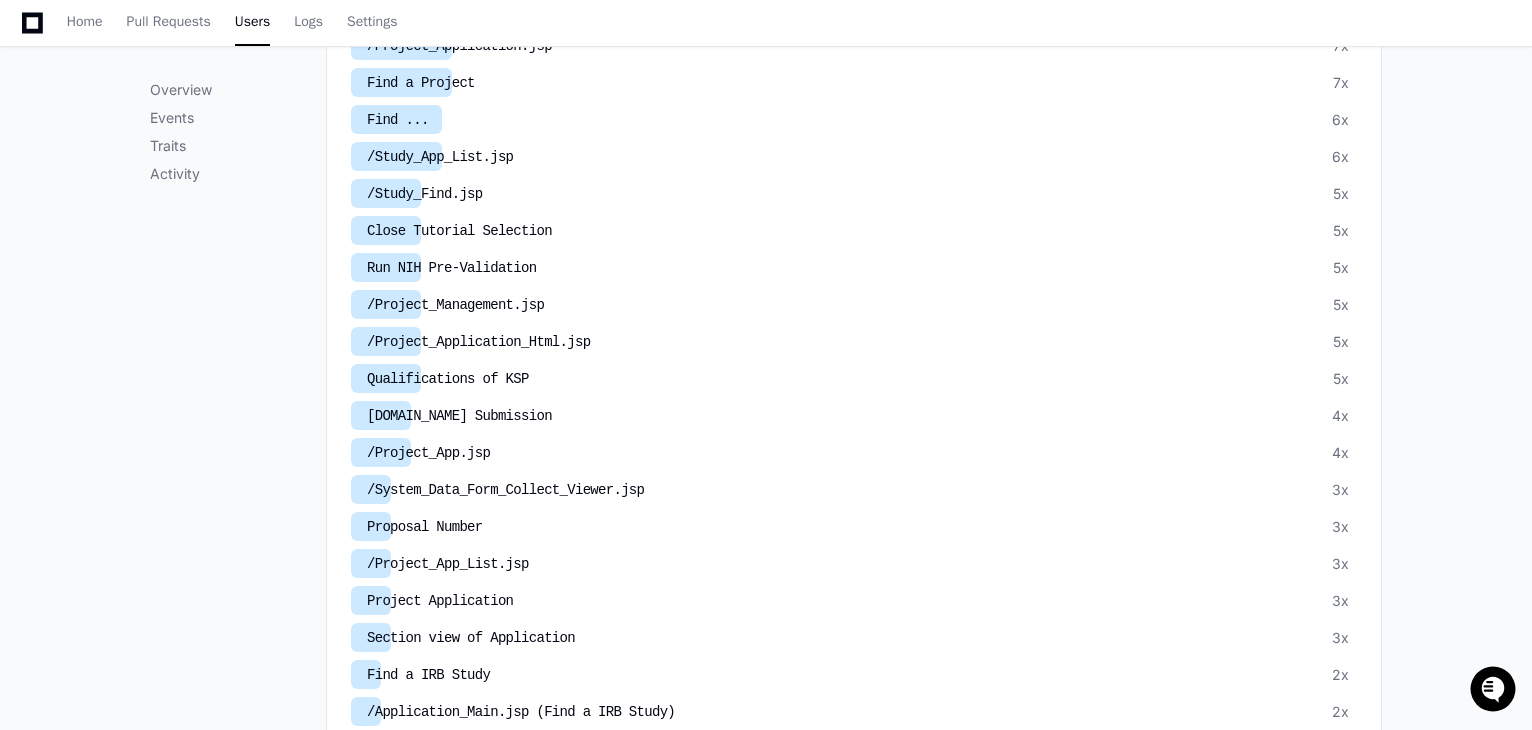 click on "Run NIH Pre-Validation" at bounding box center [451, 268] 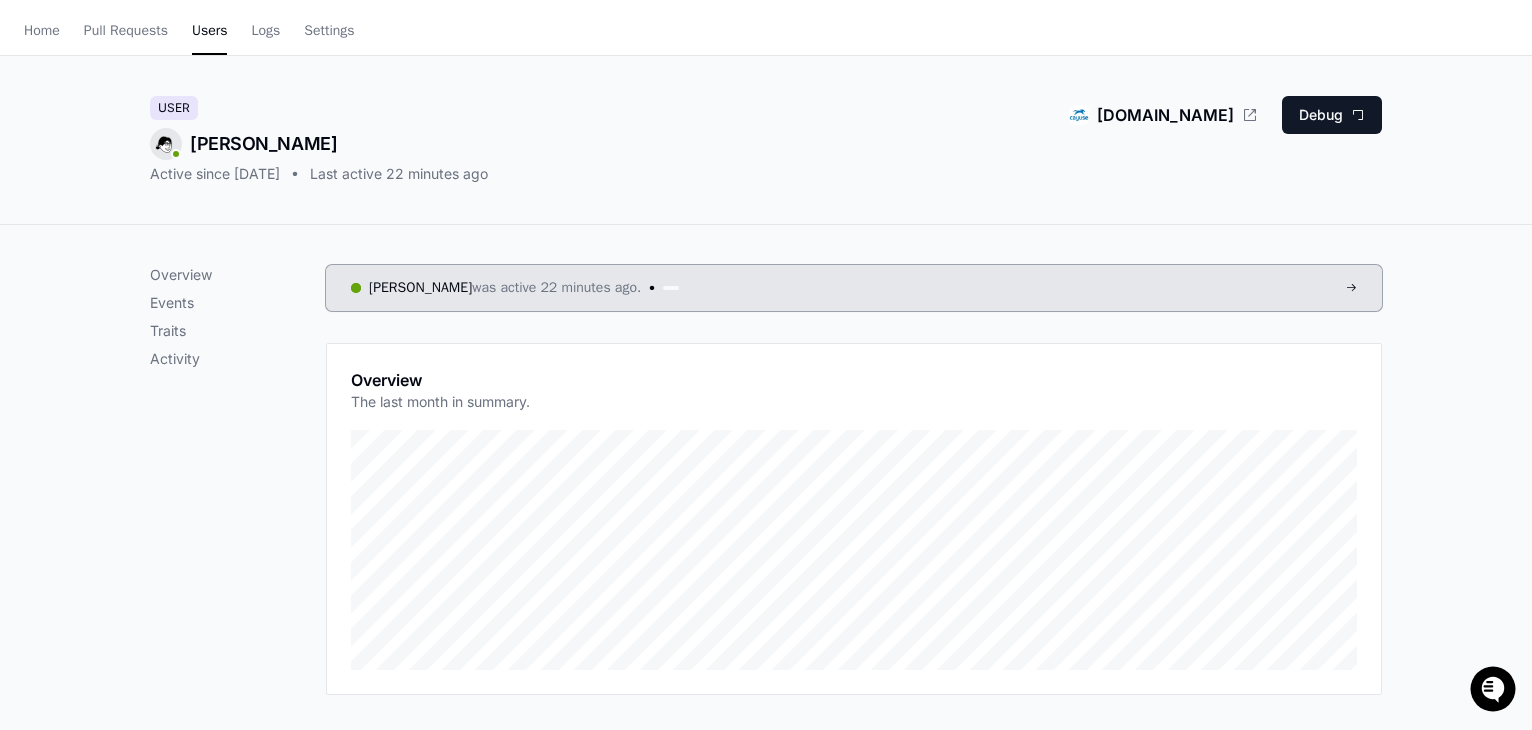 scroll, scrollTop: 24, scrollLeft: 0, axis: vertical 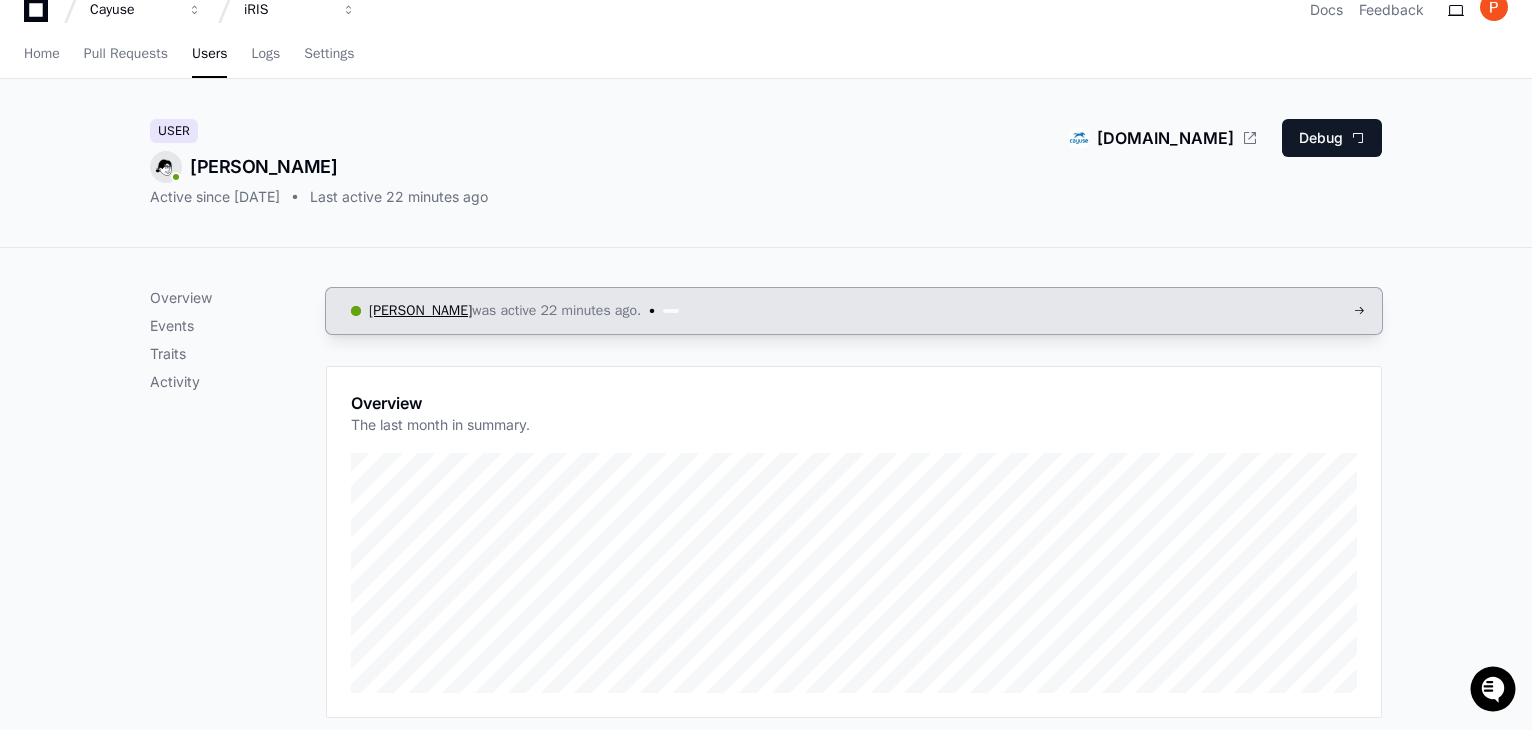 click on "[PERSON_NAME]" 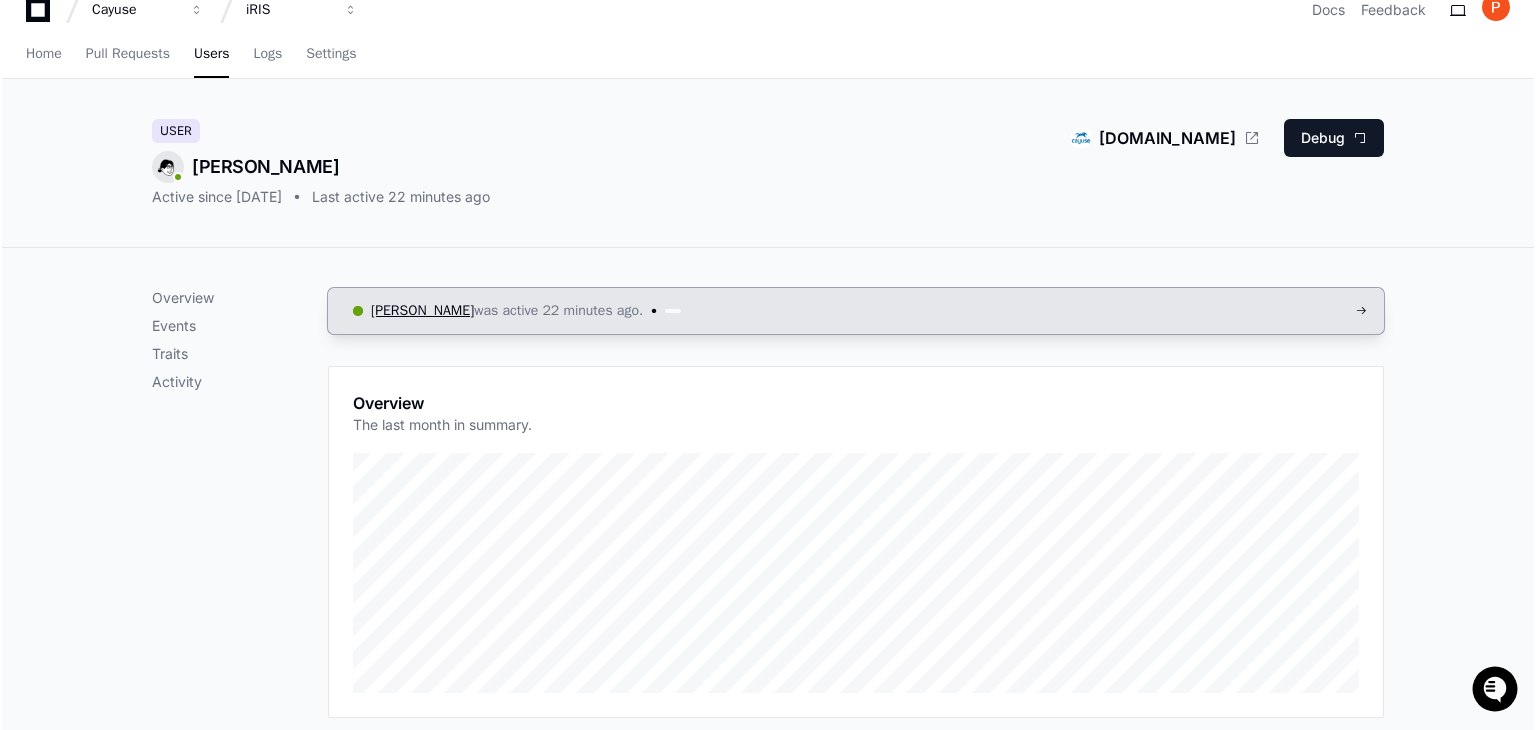 scroll, scrollTop: 0, scrollLeft: 0, axis: both 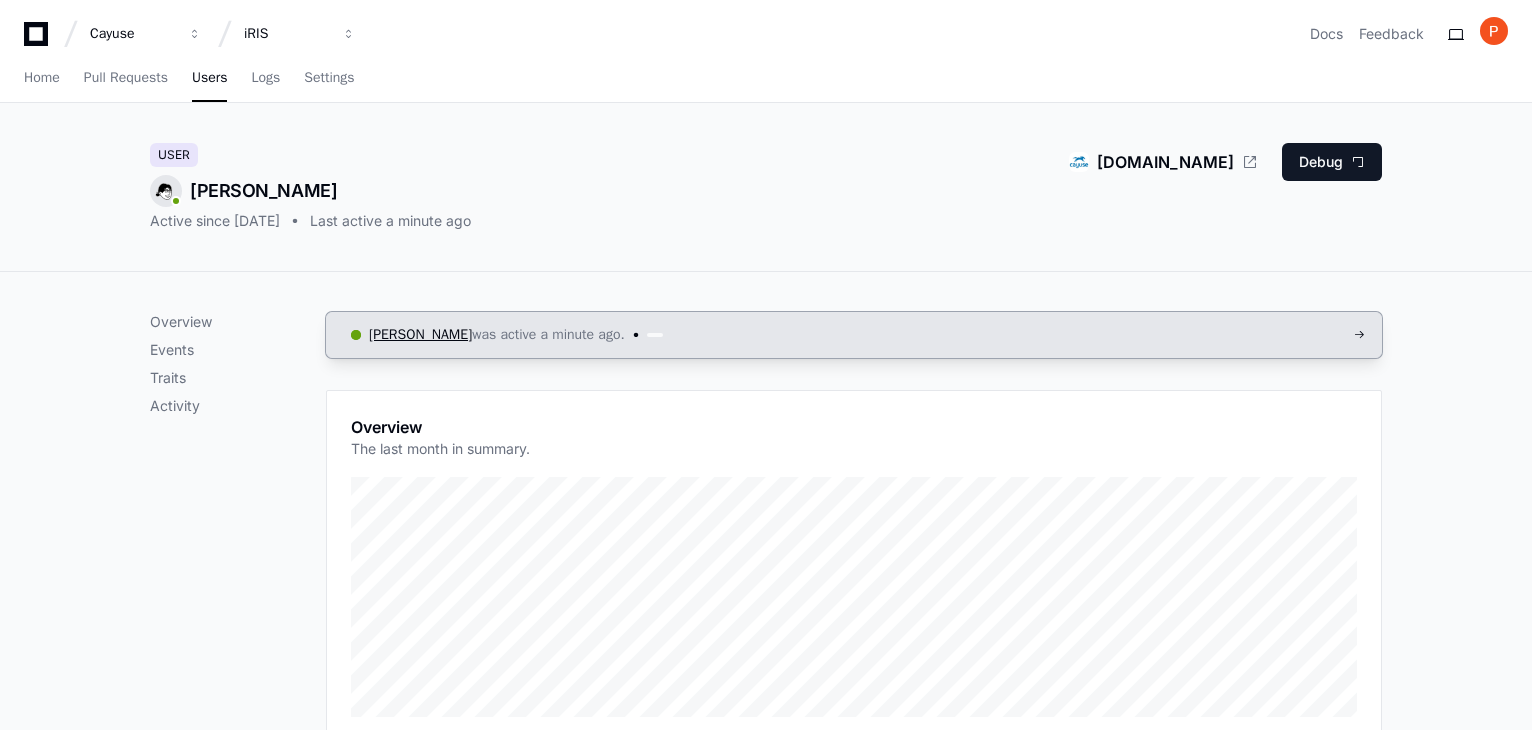 click on "[PERSON_NAME]" 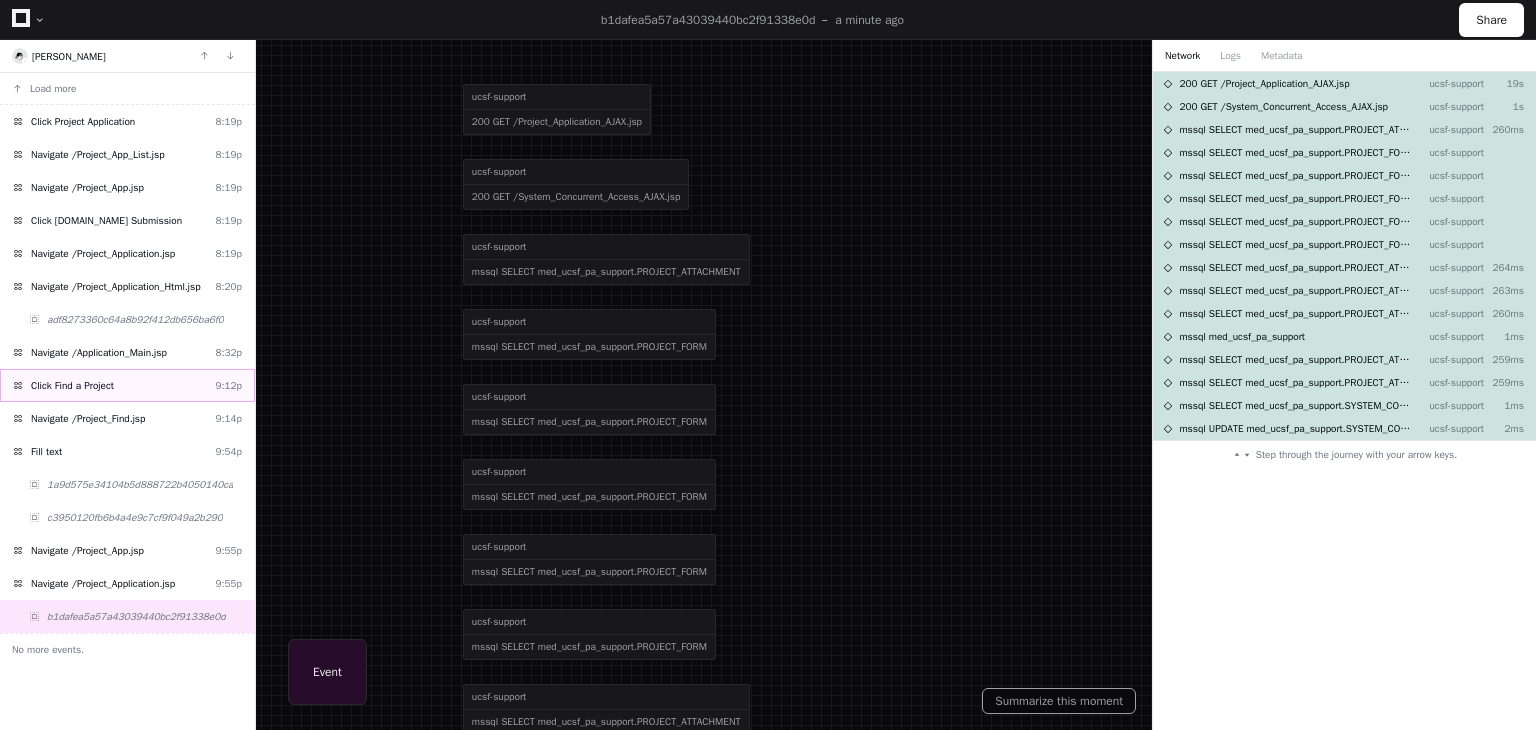 scroll, scrollTop: 0, scrollLeft: 0, axis: both 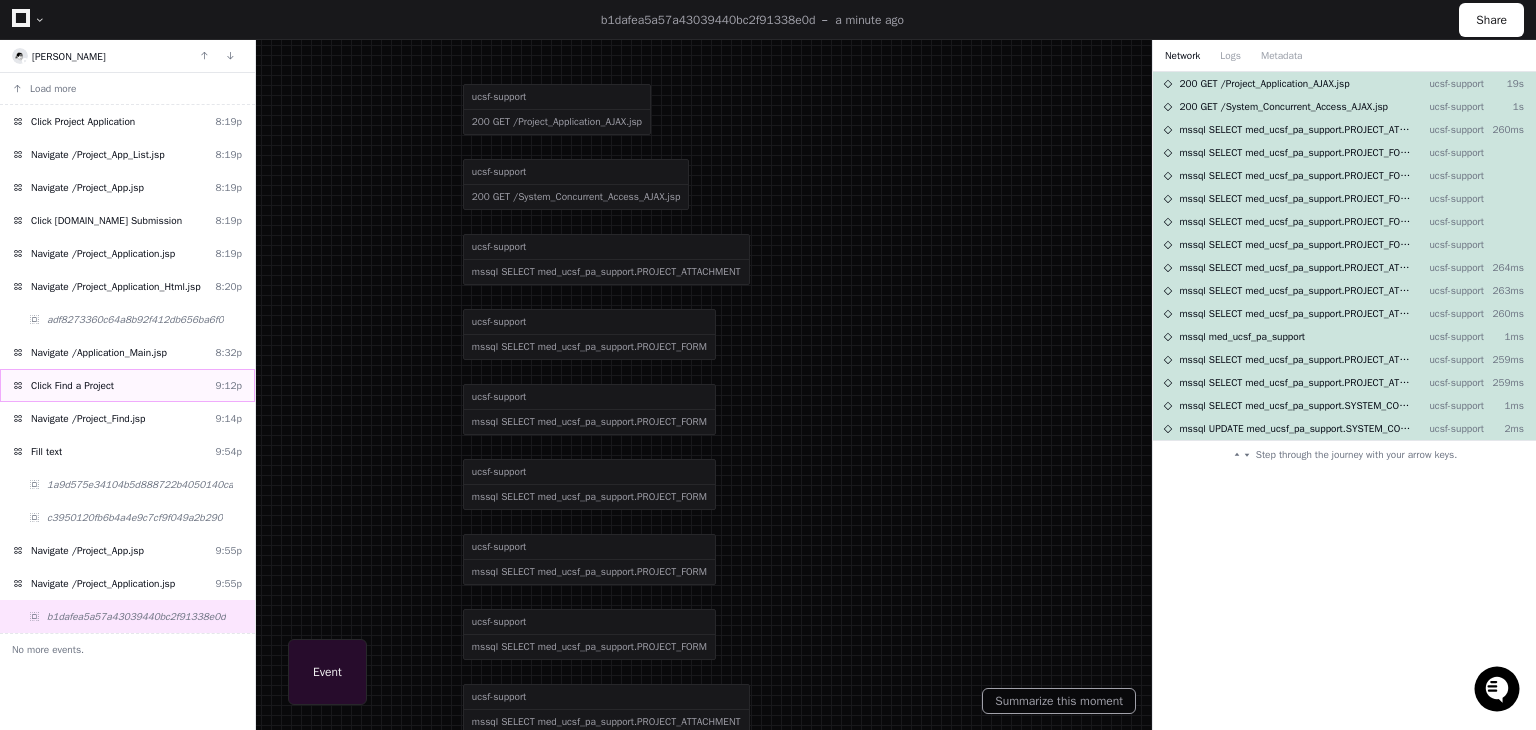 click on "Click Find a Project" 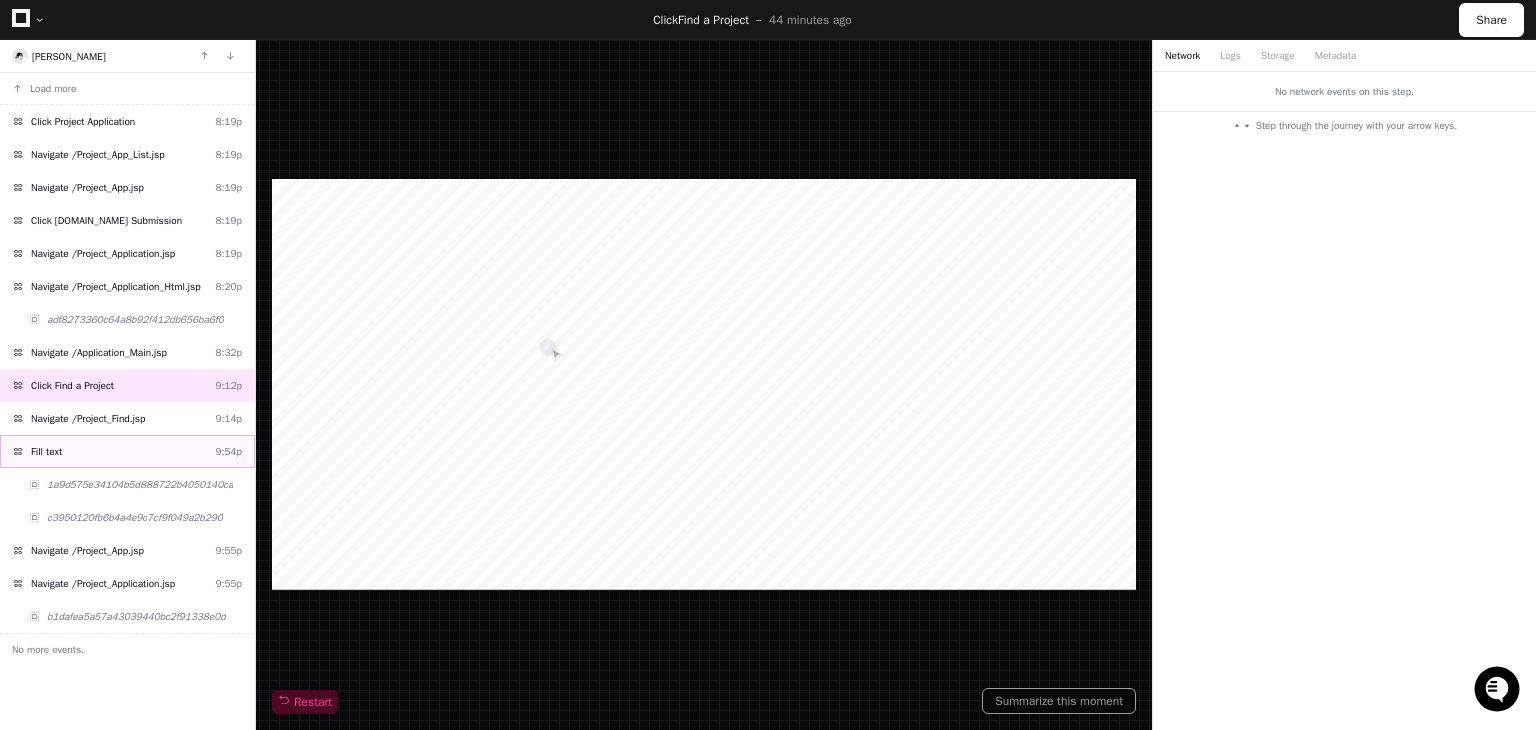 click on "Fill text" 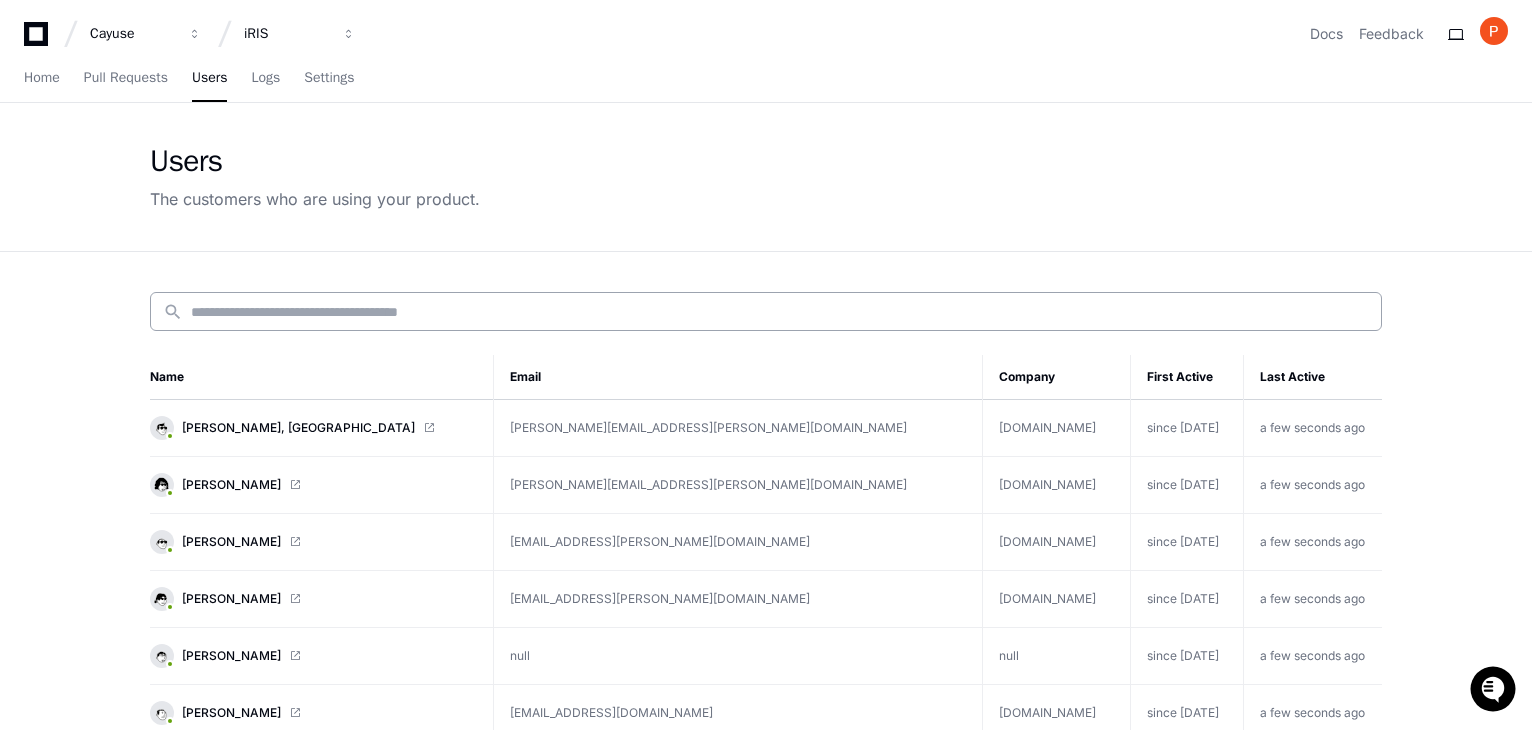 scroll, scrollTop: 0, scrollLeft: 0, axis: both 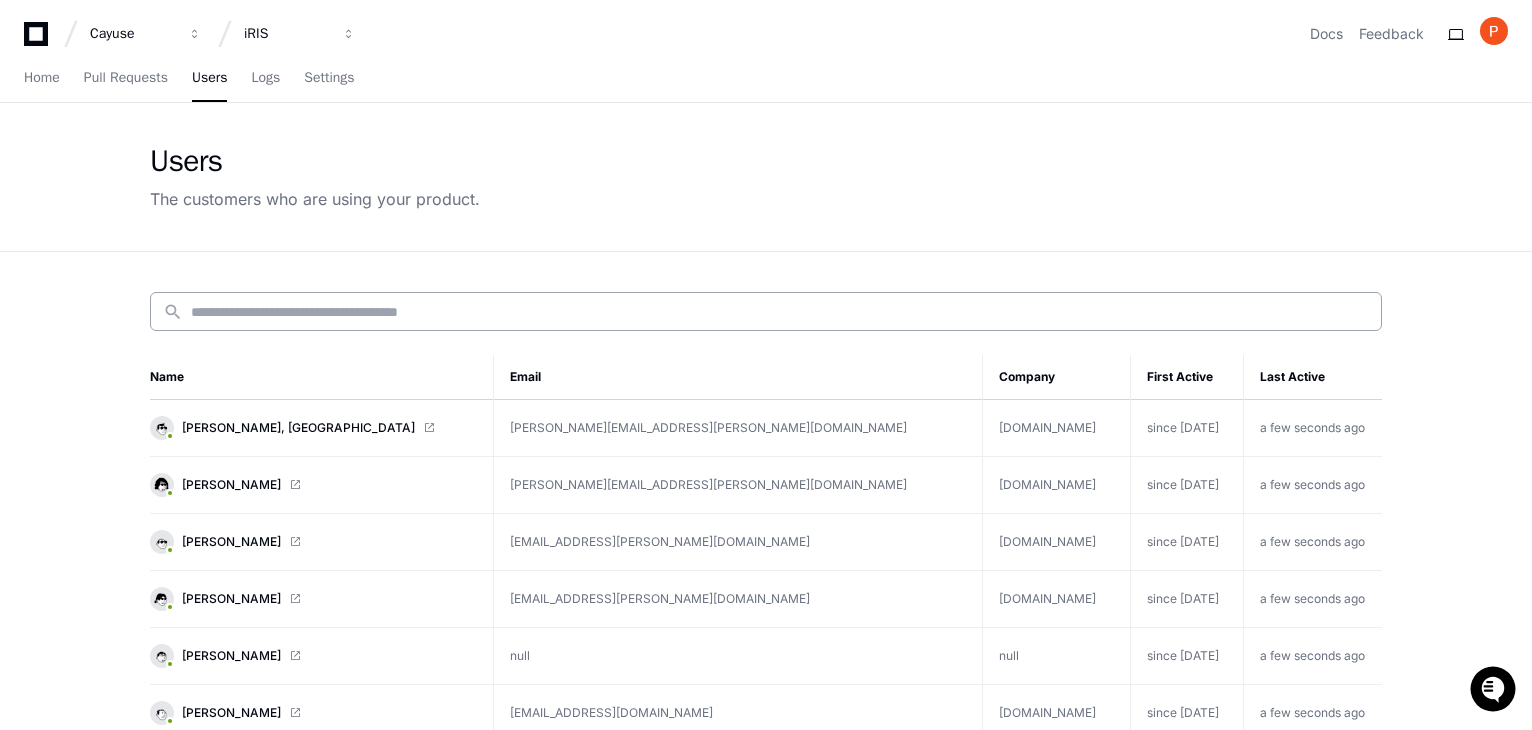 click at bounding box center (780, 312) 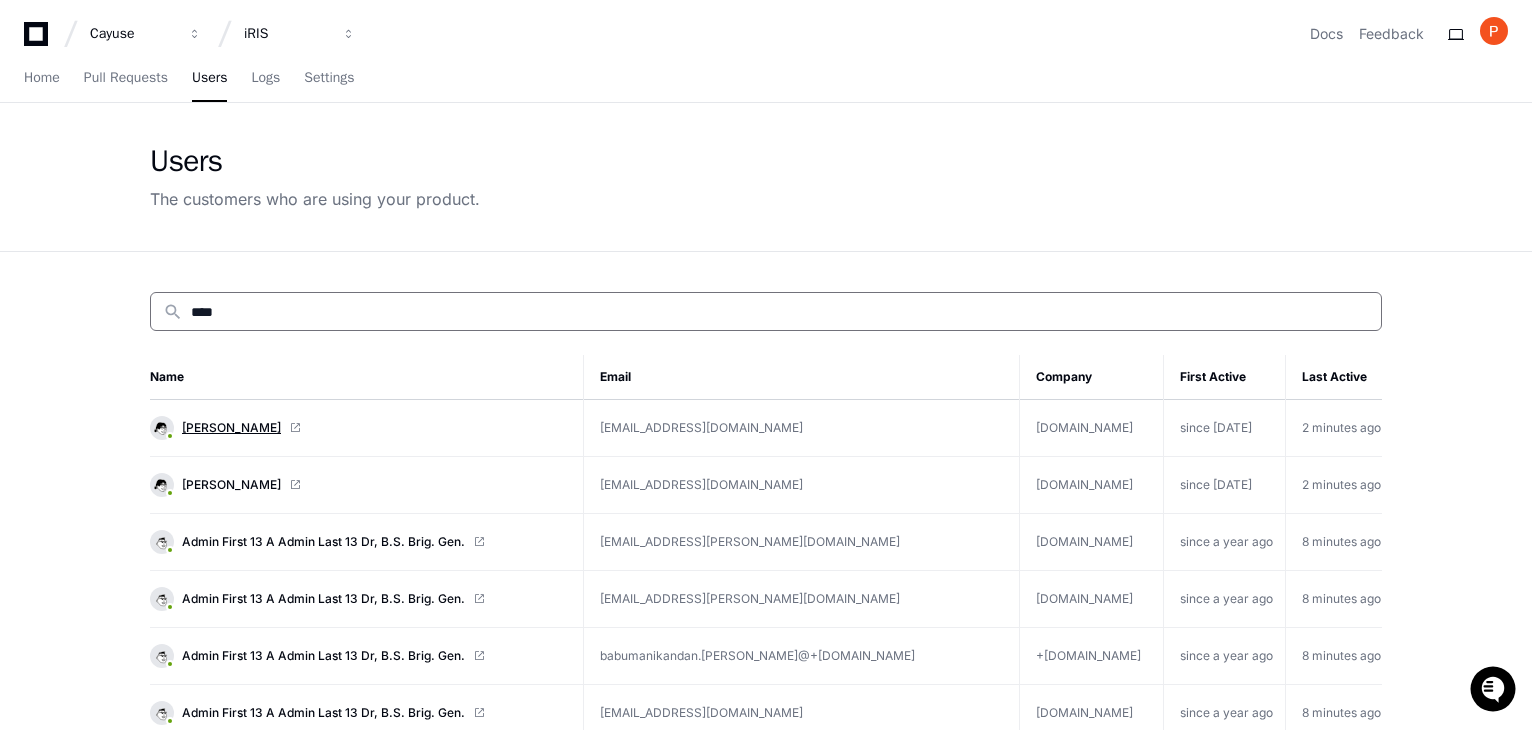 type on "****" 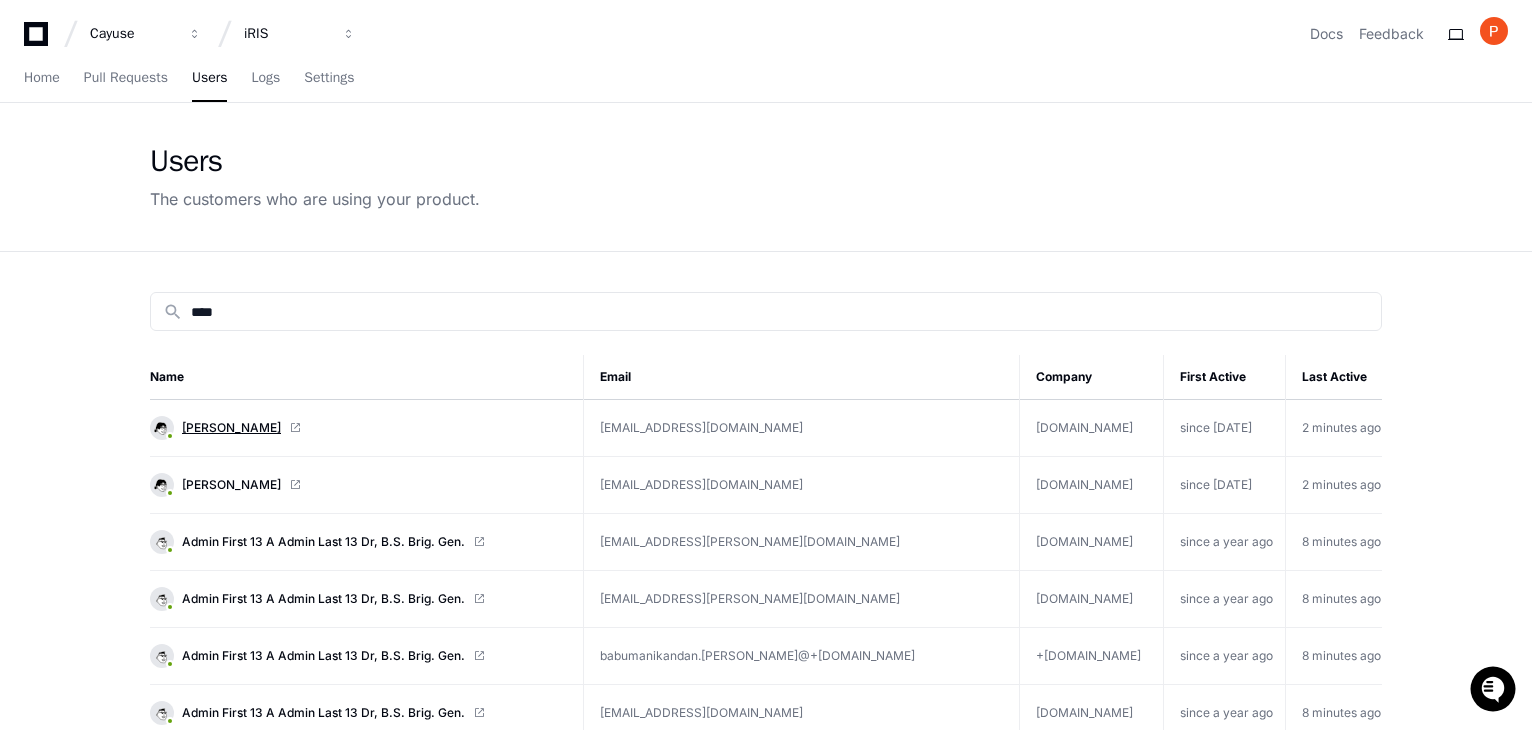 click on "[PERSON_NAME]" 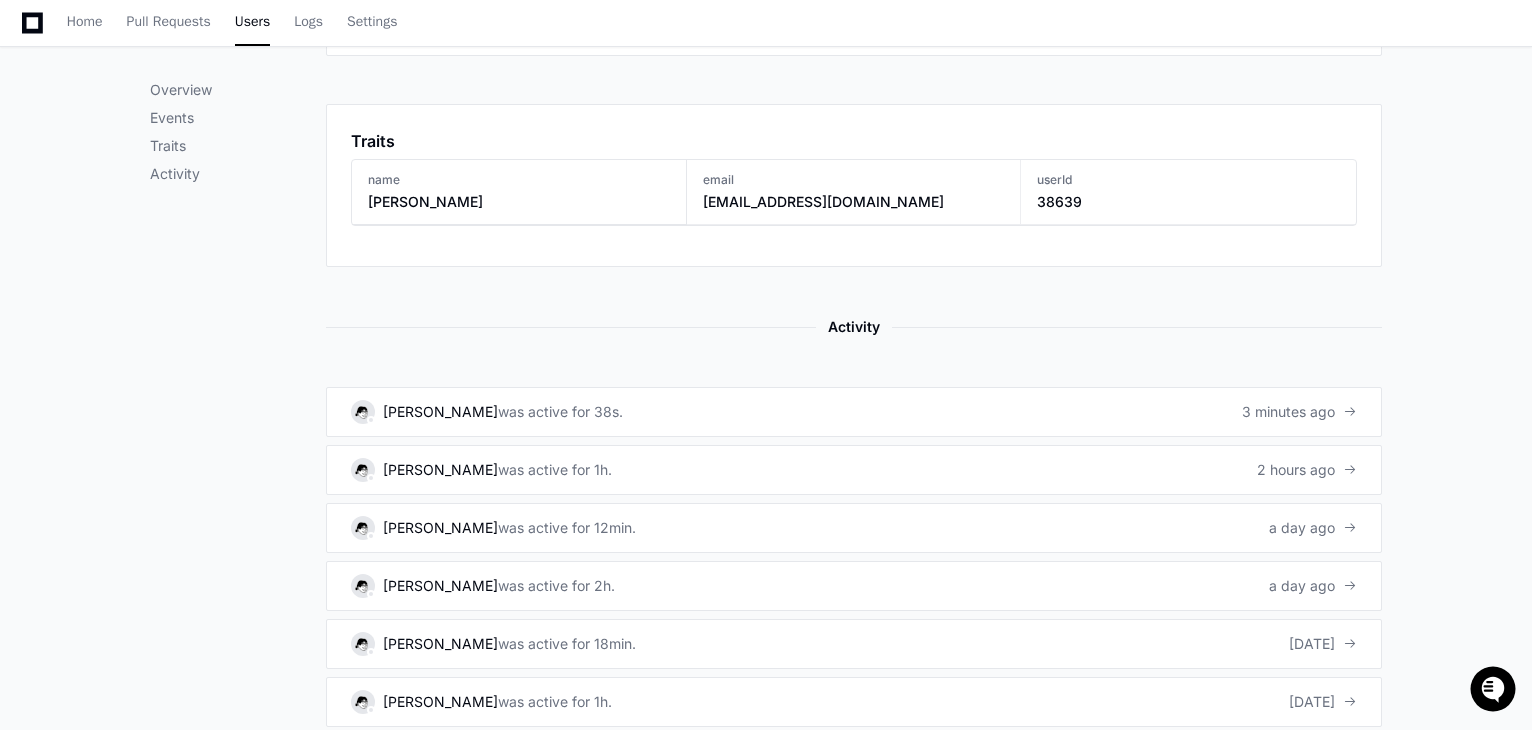 scroll, scrollTop: 1100, scrollLeft: 0, axis: vertical 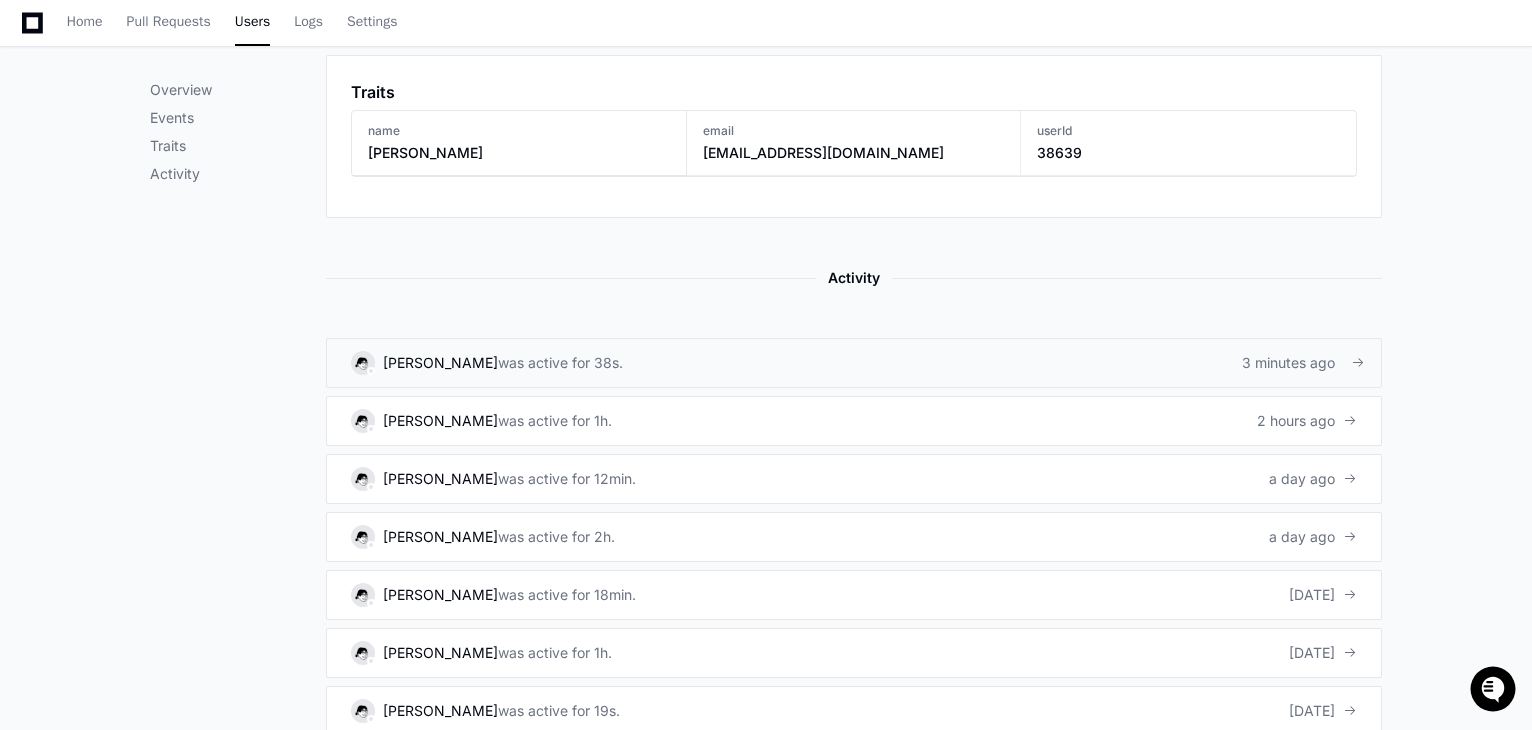 click on "[PERSON_NAME]" 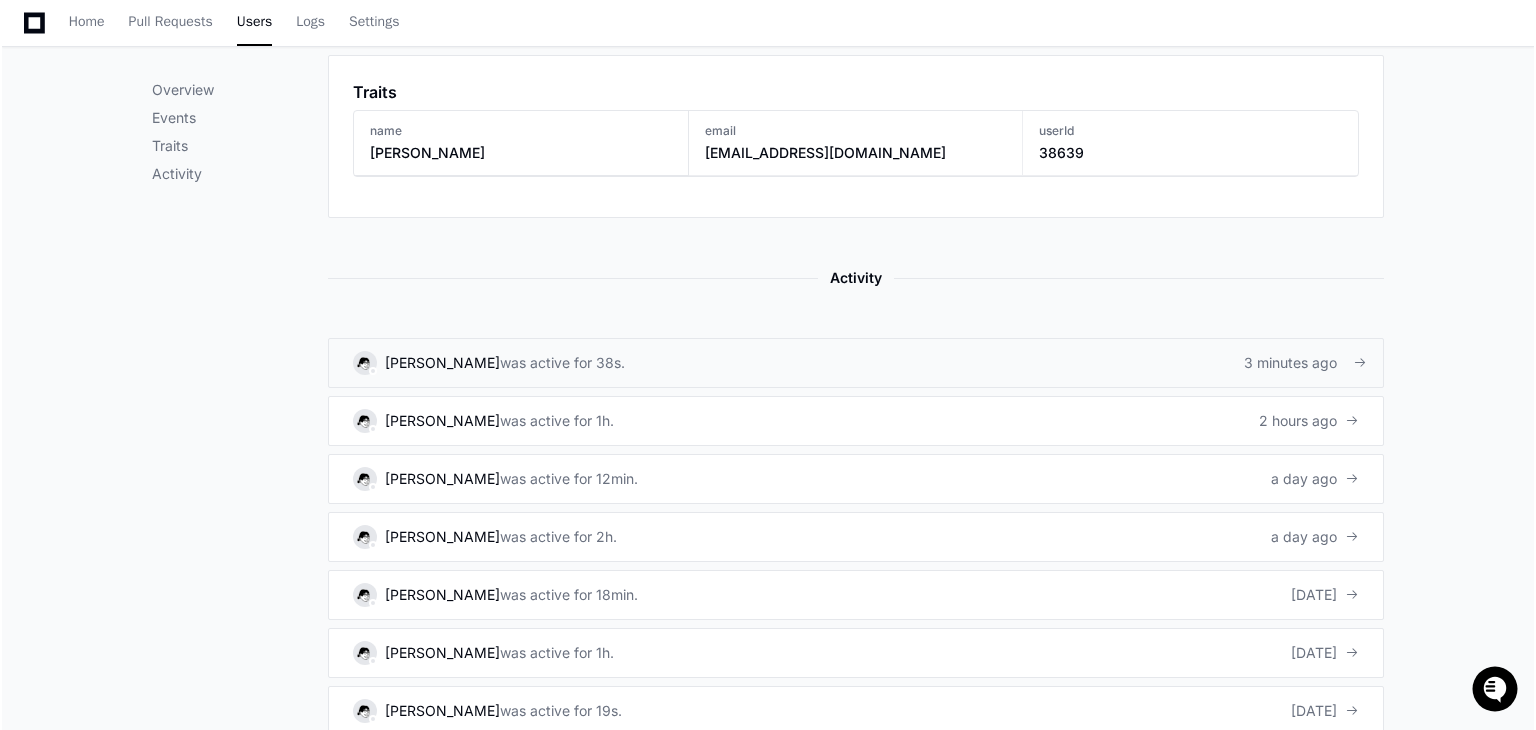 scroll, scrollTop: 0, scrollLeft: 0, axis: both 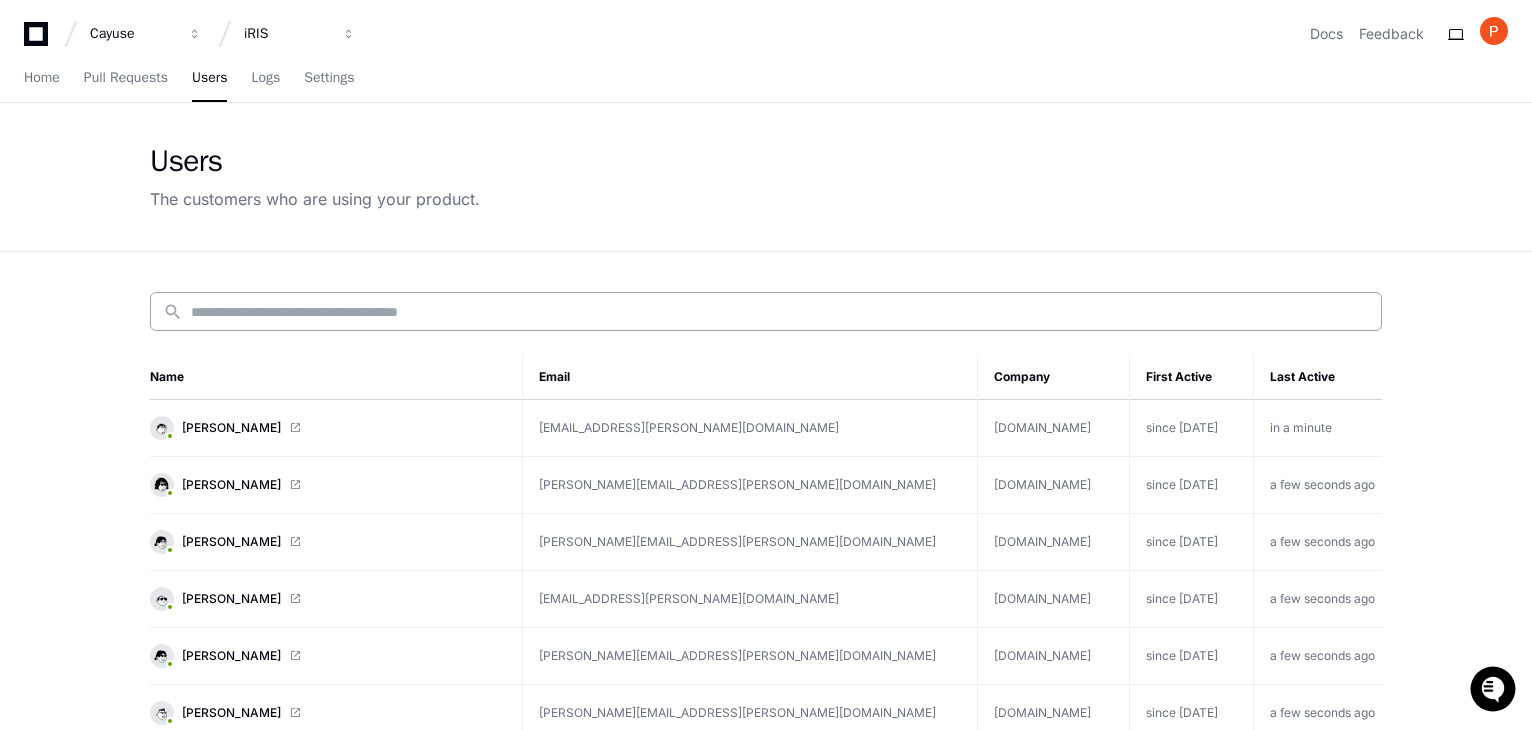 click at bounding box center (780, 312) 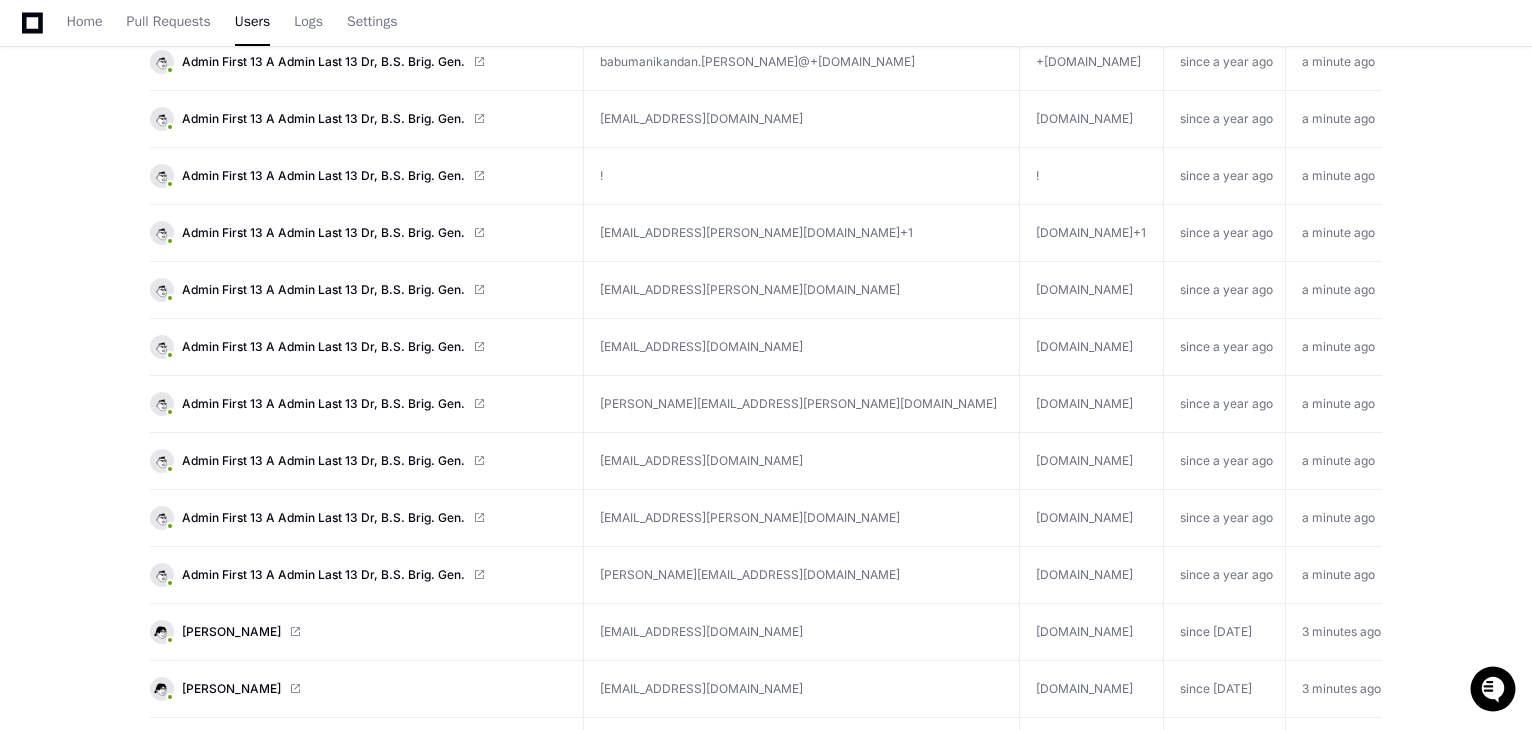 scroll, scrollTop: 500, scrollLeft: 0, axis: vertical 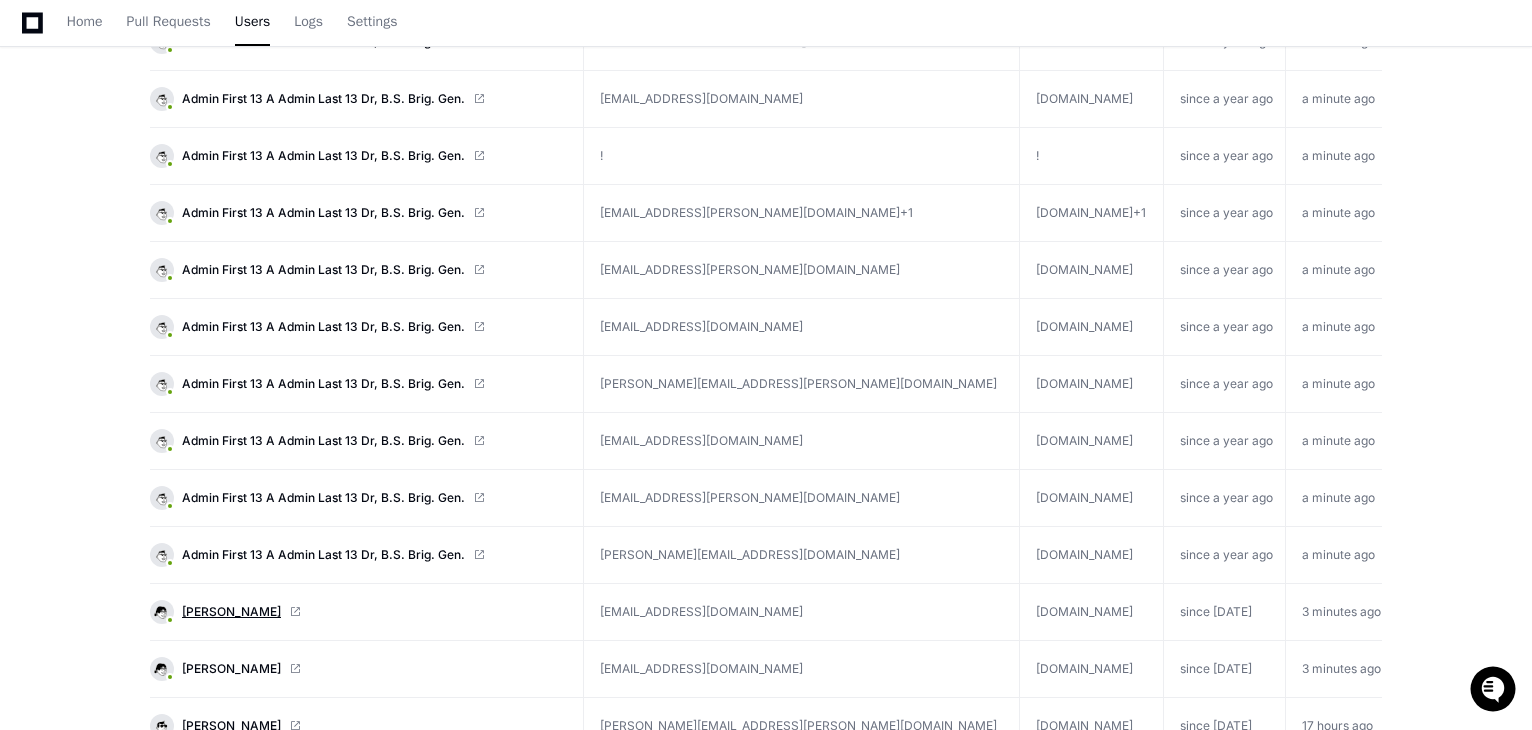 type on "****" 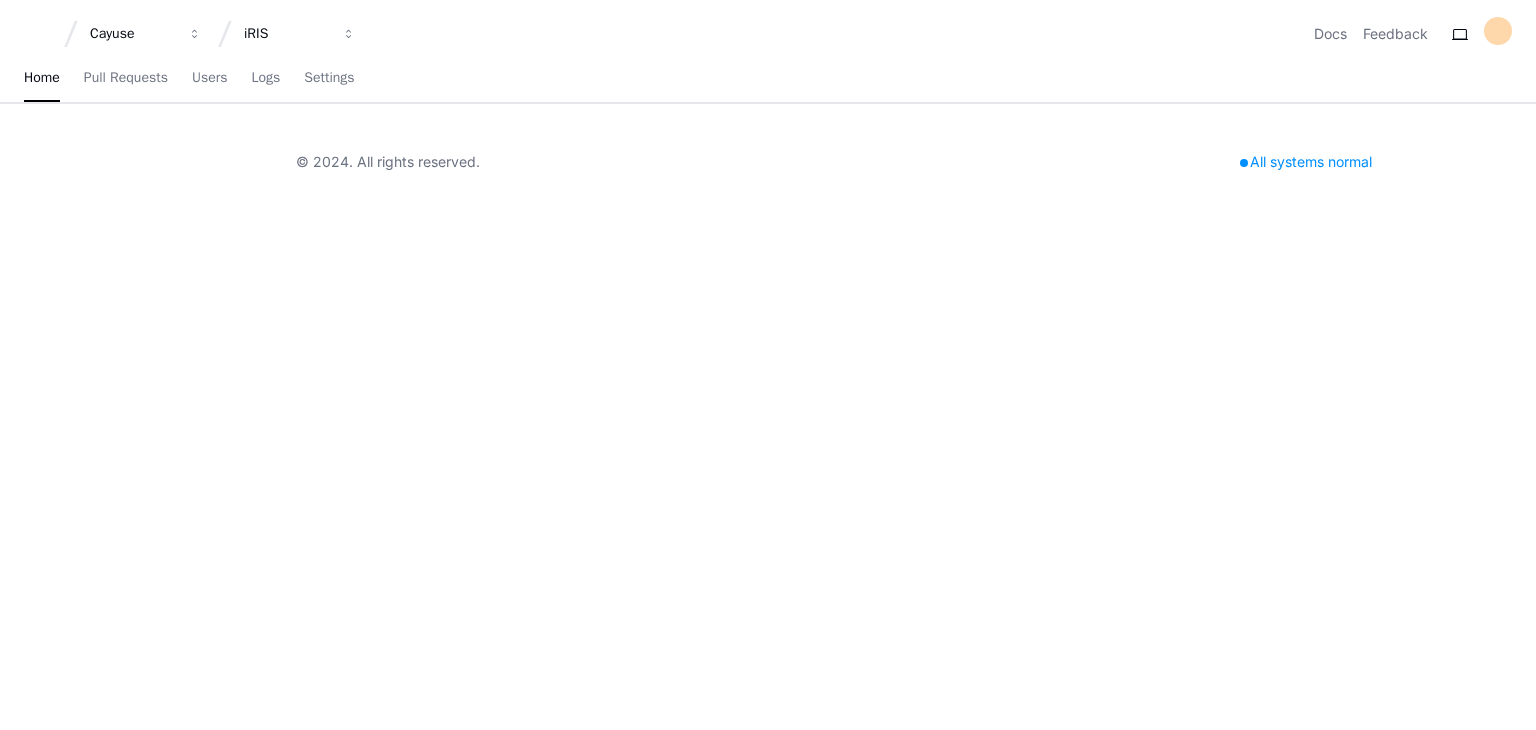 scroll, scrollTop: 0, scrollLeft: 0, axis: both 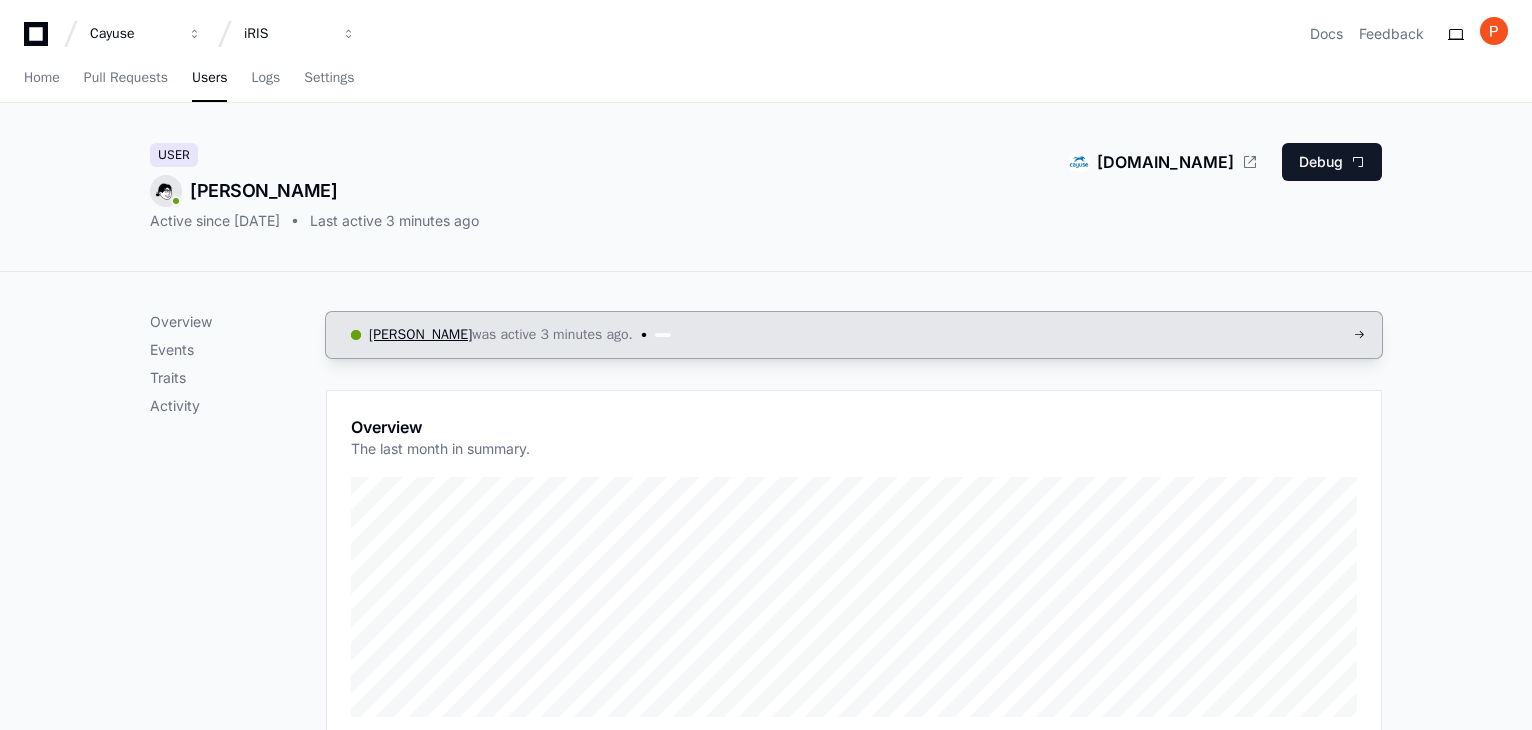 click on "[PERSON_NAME]" 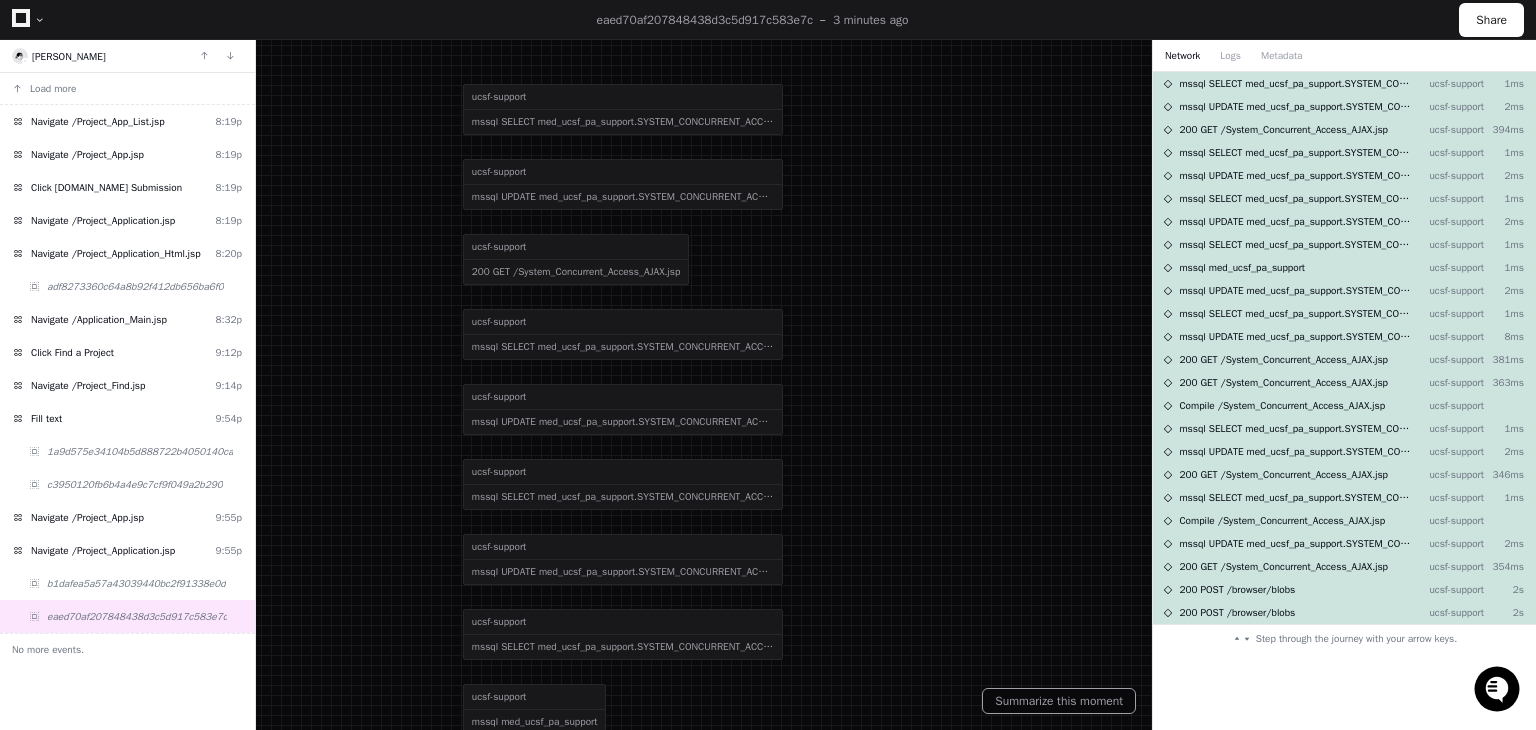 scroll, scrollTop: 0, scrollLeft: 0, axis: both 